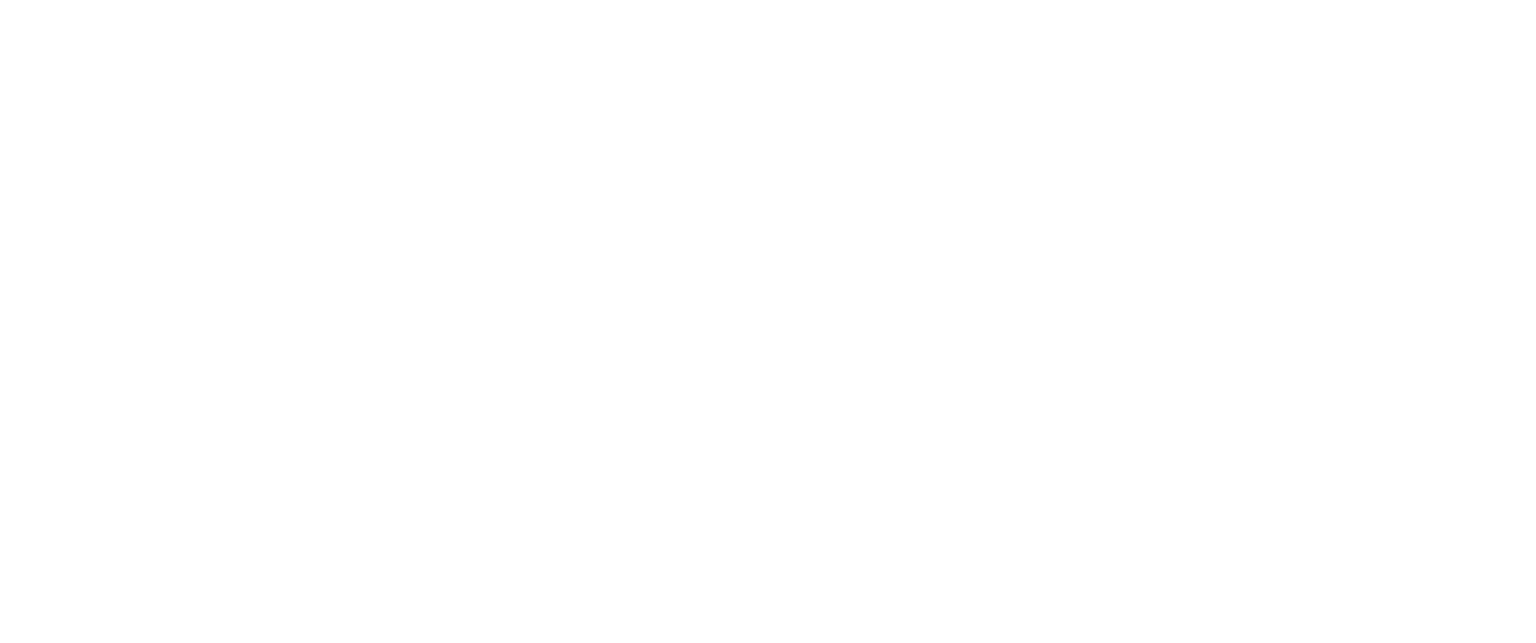 scroll, scrollTop: 0, scrollLeft: 0, axis: both 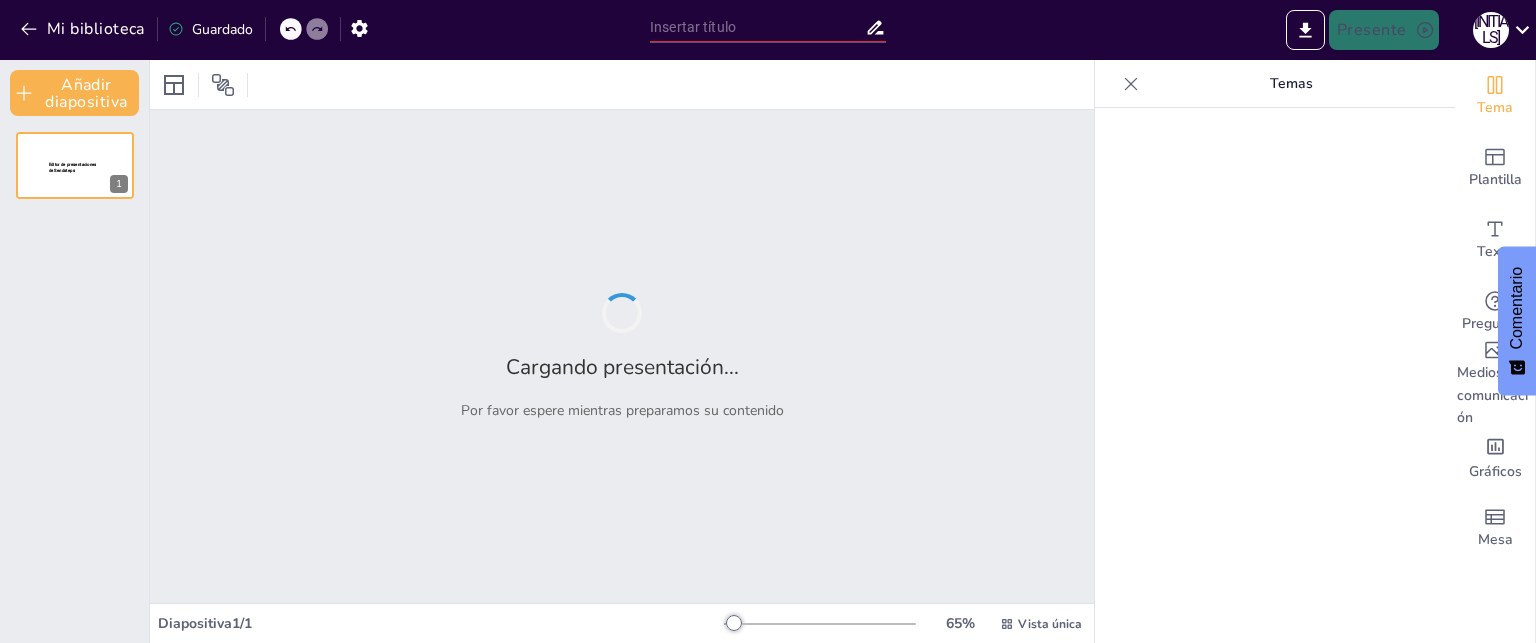 type on "INDIGO GYM FITNESS" 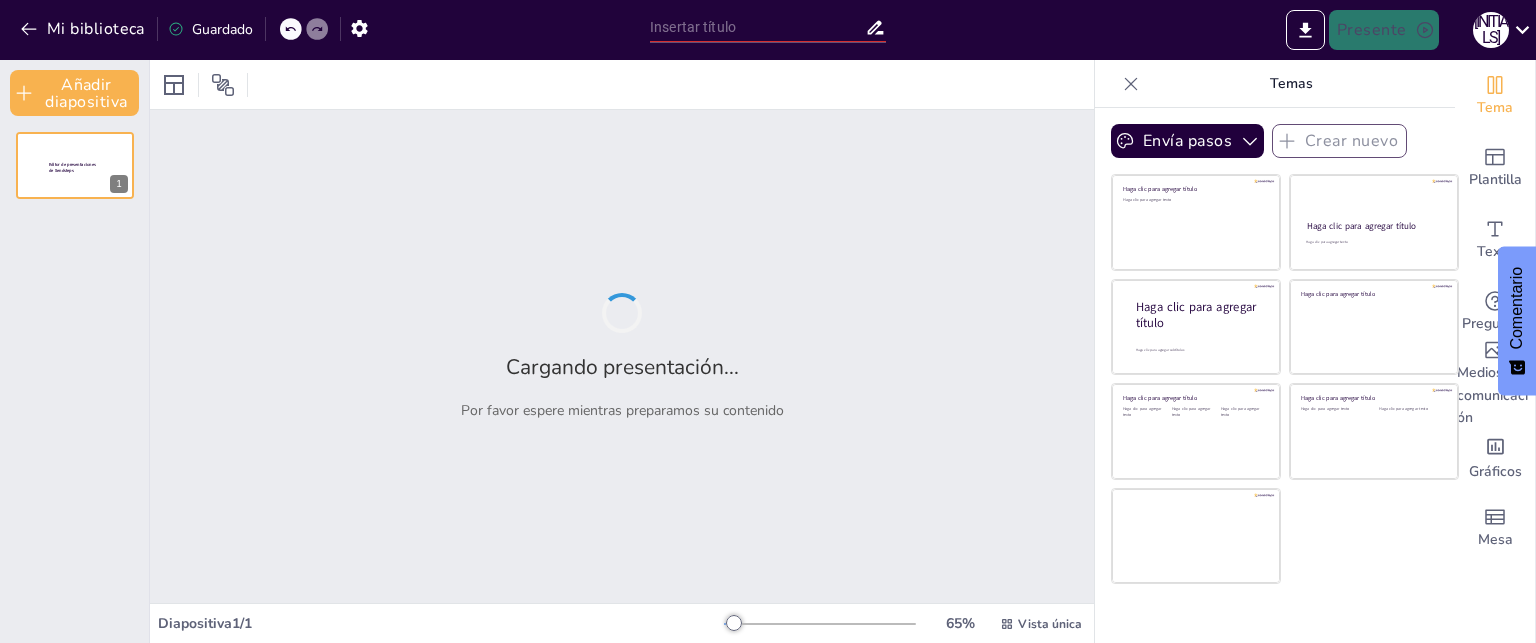 type on "INDIGO GYM FITNESS" 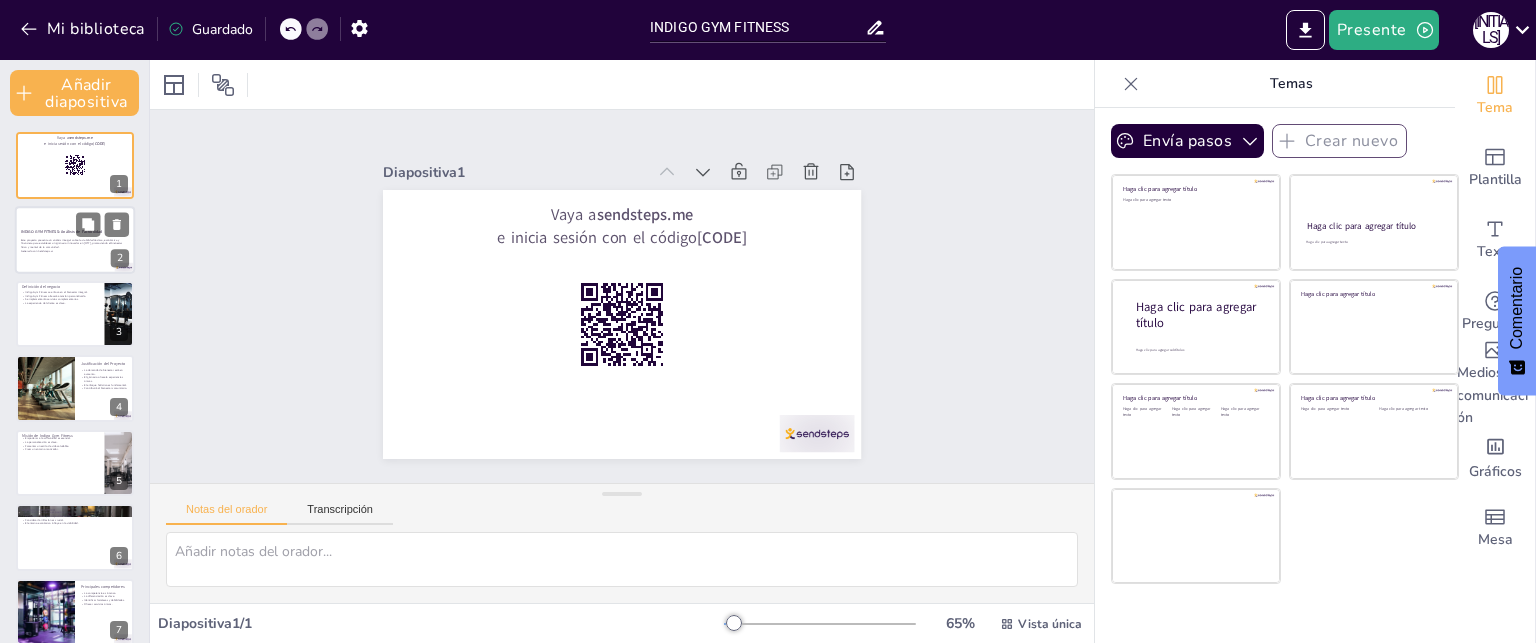 click on "Generado con Sendsteps.ai" at bounding box center [75, 251] 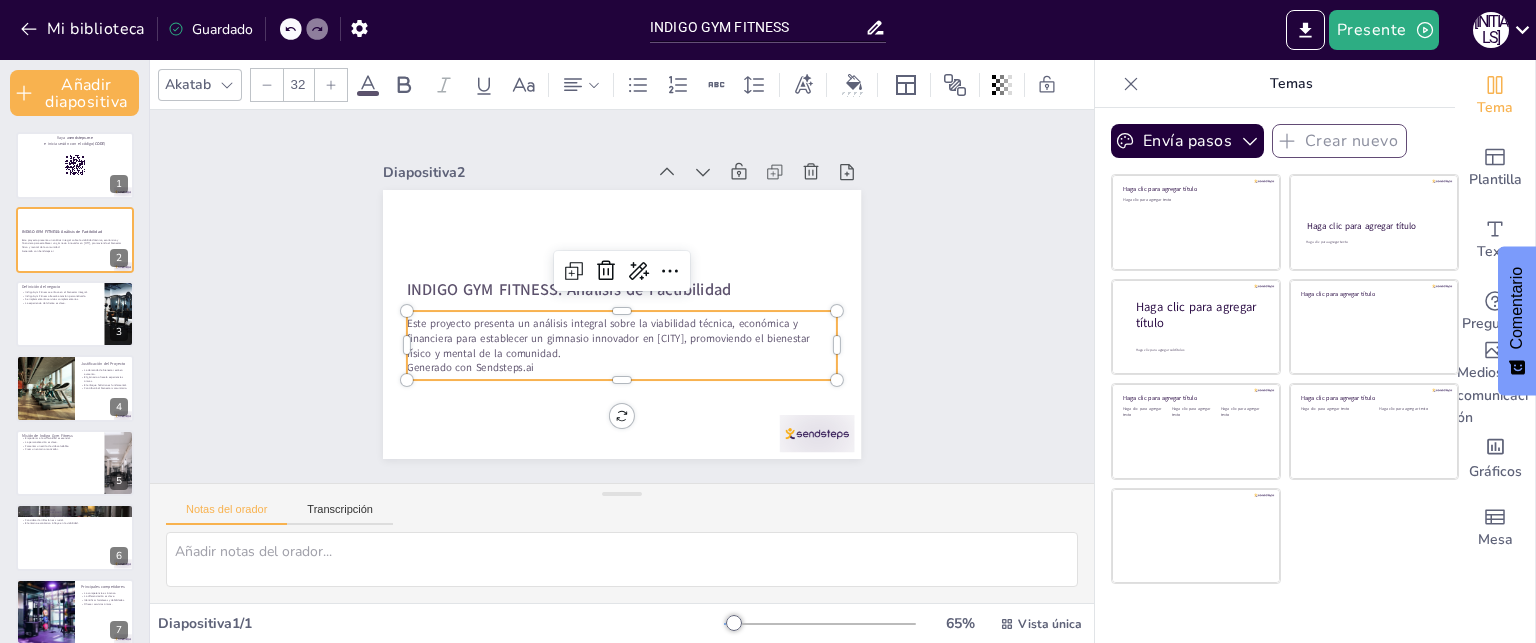 click on "Generado con Sendsteps.ai" at bounding box center (470, 367) 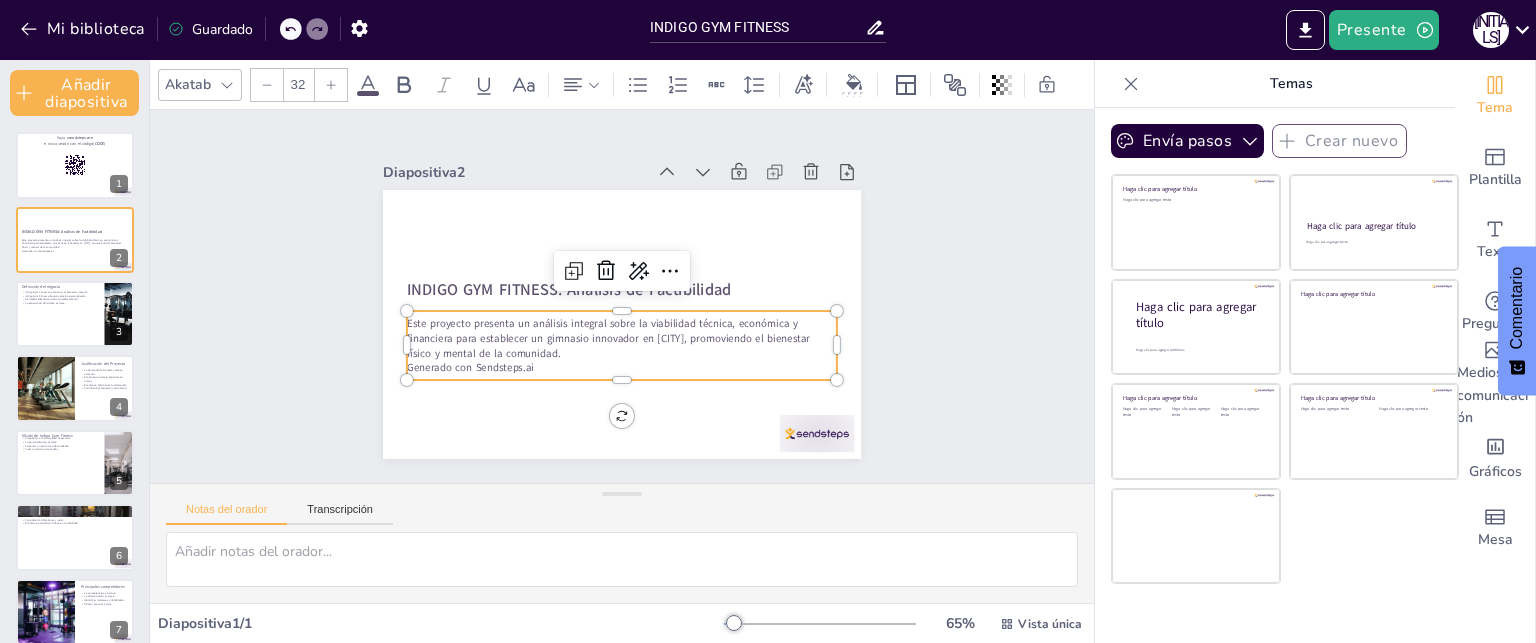 checkbox on "true" 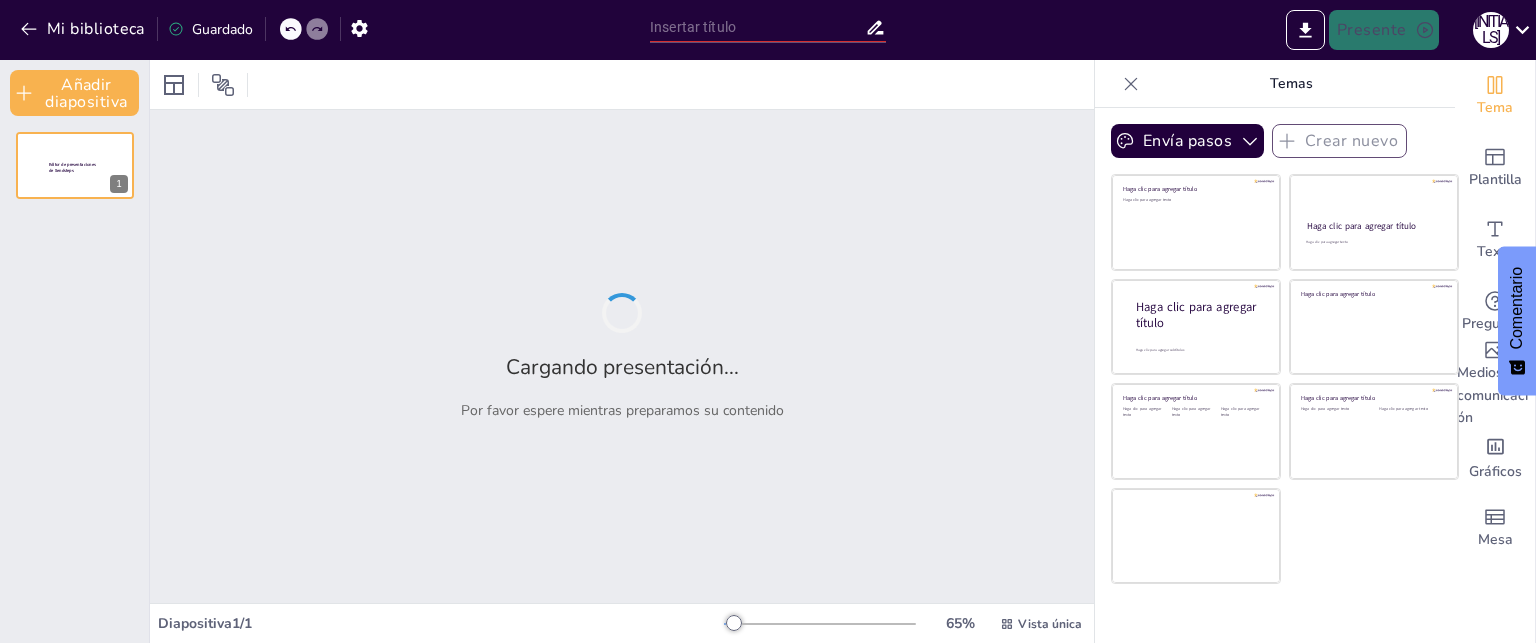 type on "INDIGO GYM FITNESS" 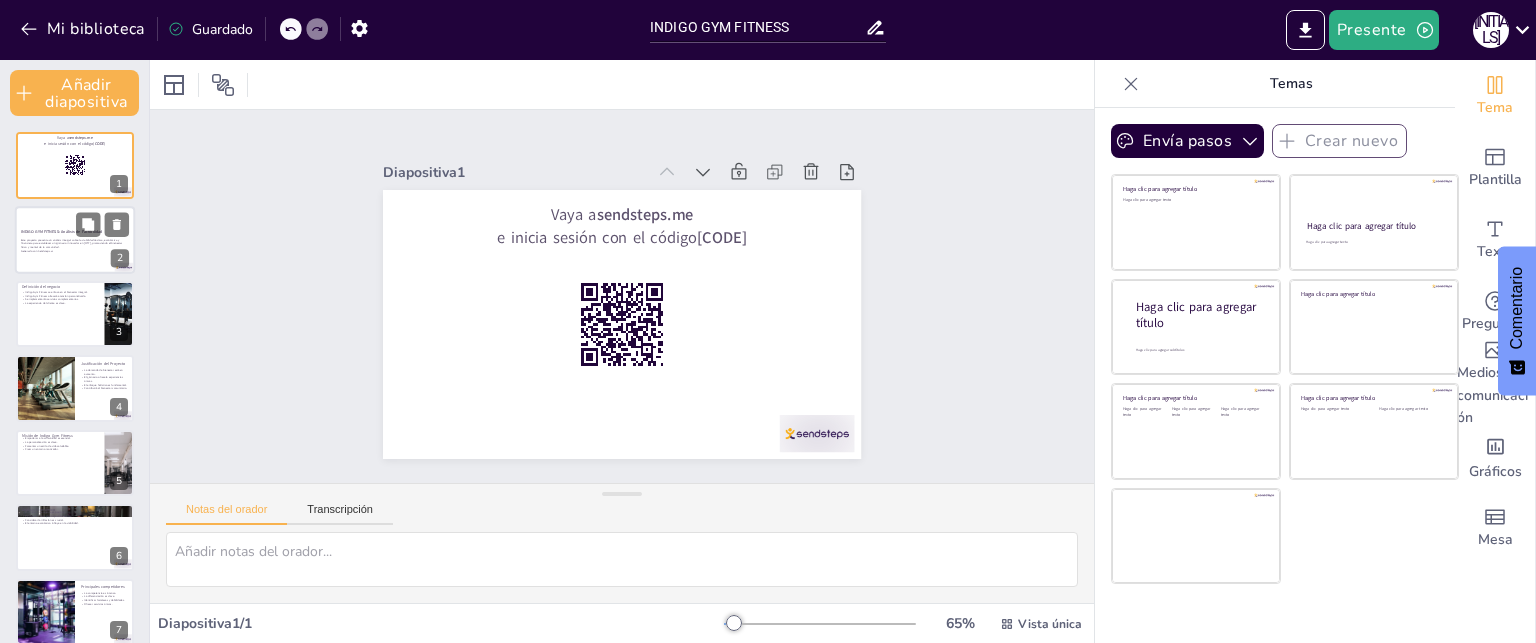 click on "Este proyecto presenta un análisis integral sobre la viabilidad técnica, económica y financiera para establecer un gimnasio innovador en [CITY], promoviendo el bienestar físico y mental de la comunidad." at bounding box center [71, 243] 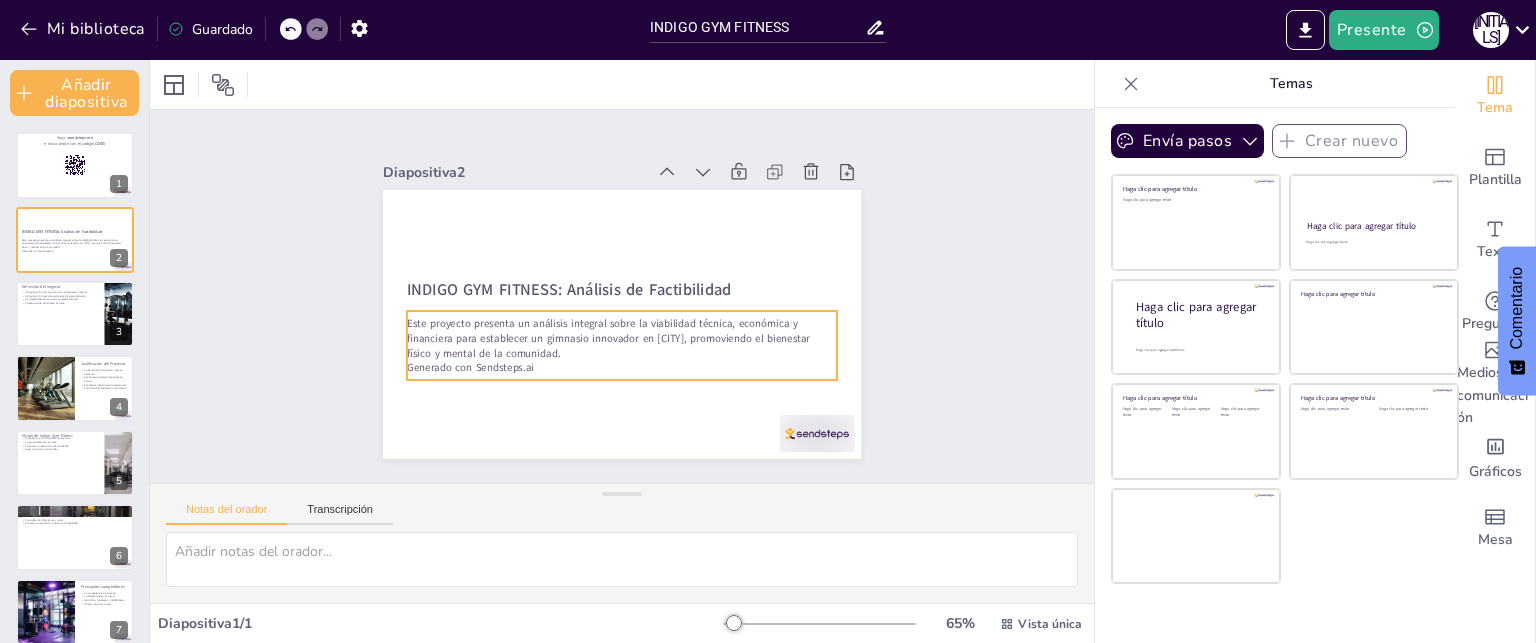 click on "Generado con Sendsteps.ai" at bounding box center (622, 367) 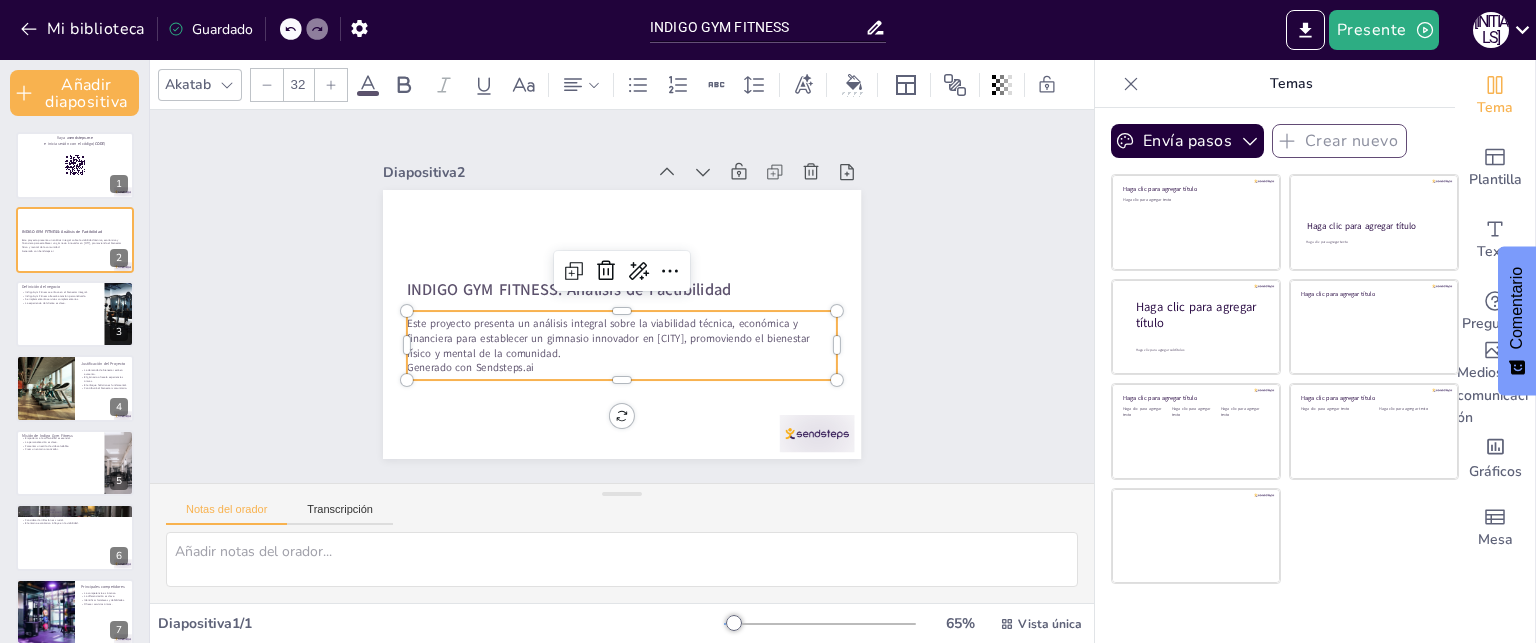 click on "Generado con Sendsteps.ai" at bounding box center [622, 367] 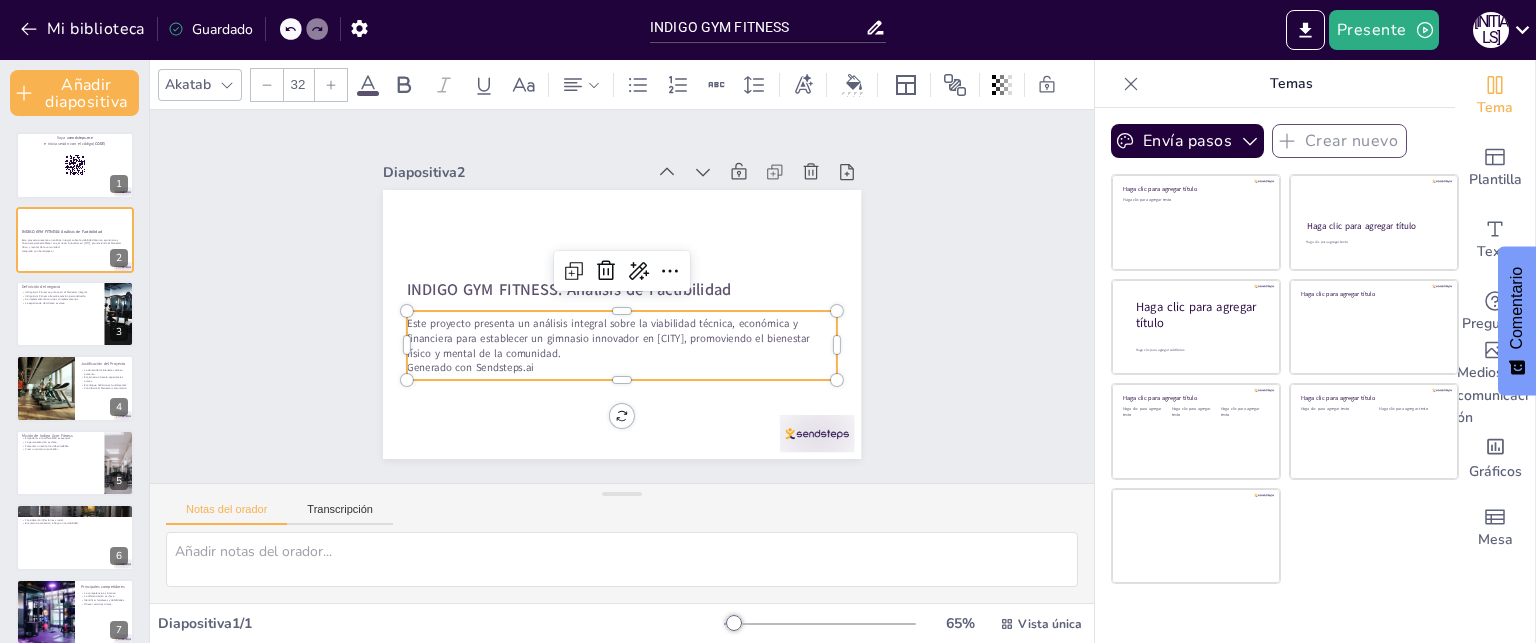 checkbox on "true" 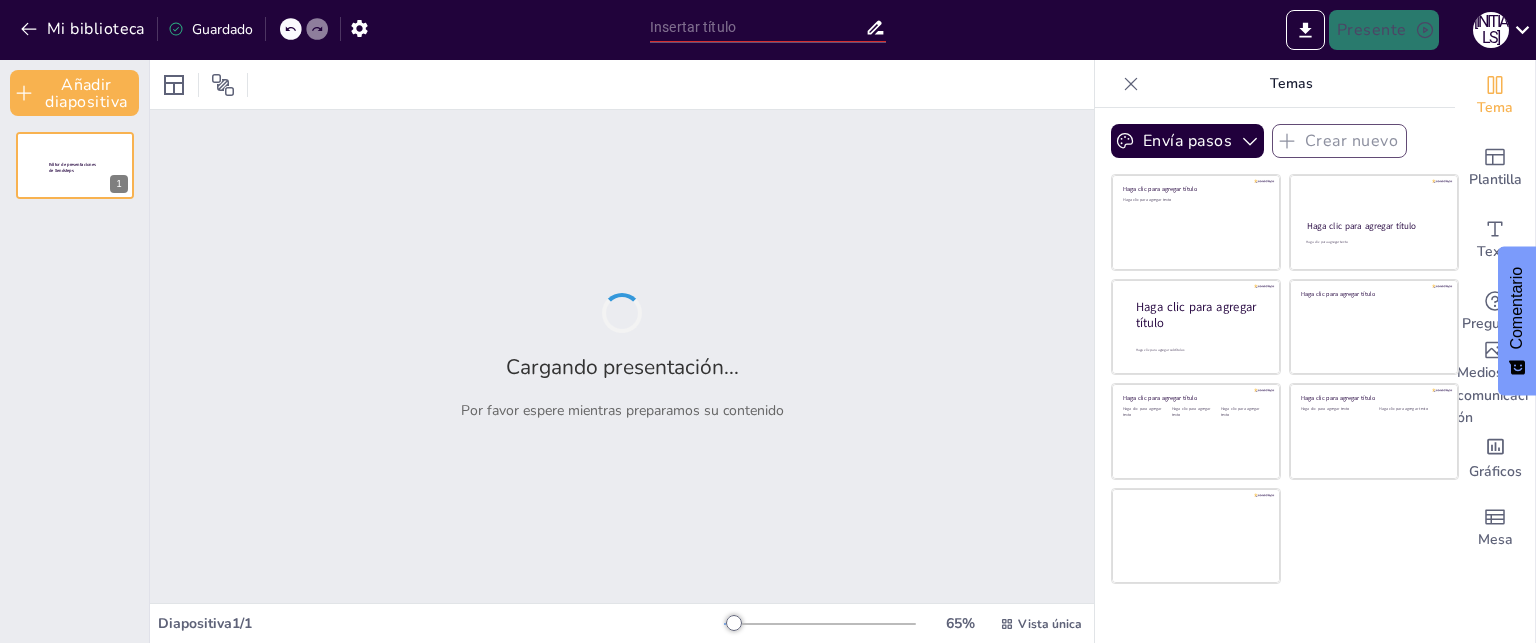 type on "INDIGO GYM FITNESS" 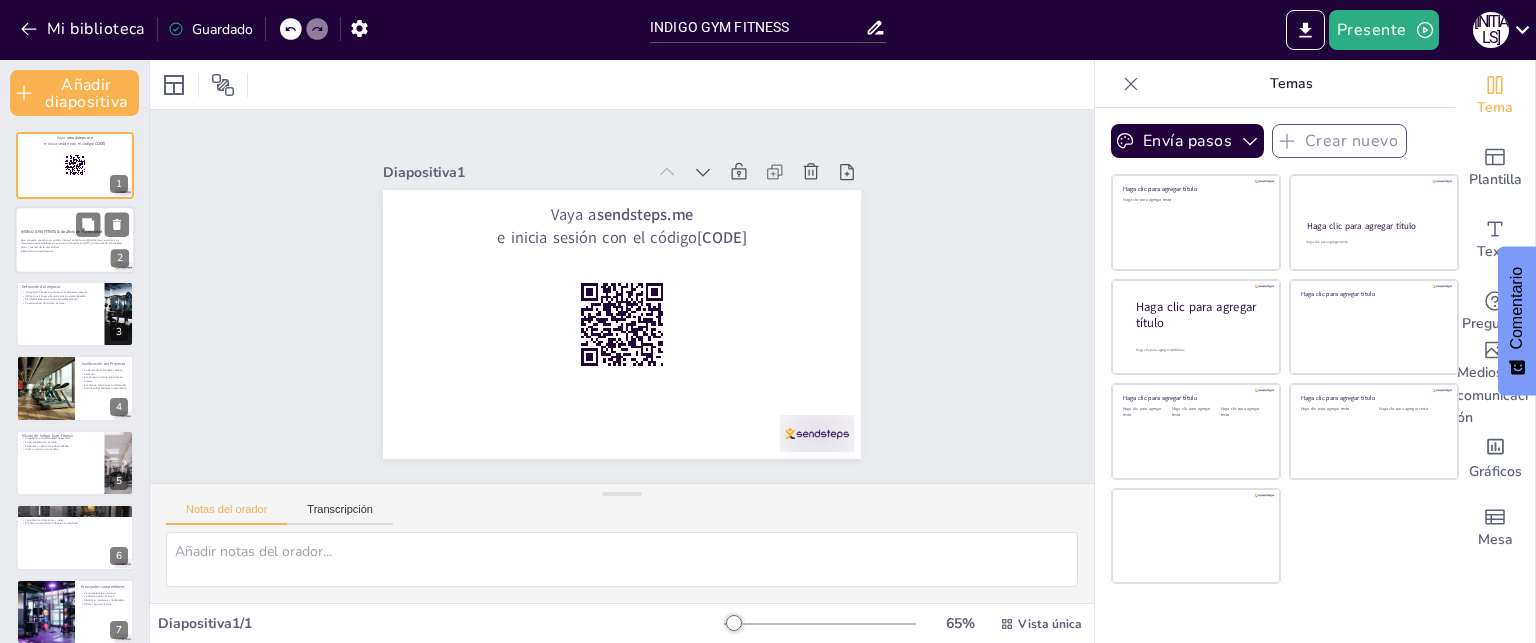 click on "Este proyecto presenta un análisis integral sobre la viabilidad técnica, económica y financiera para establecer un gimnasio innovador en [CITY], promoviendo el bienestar físico y mental de la comunidad." at bounding box center (75, 243) 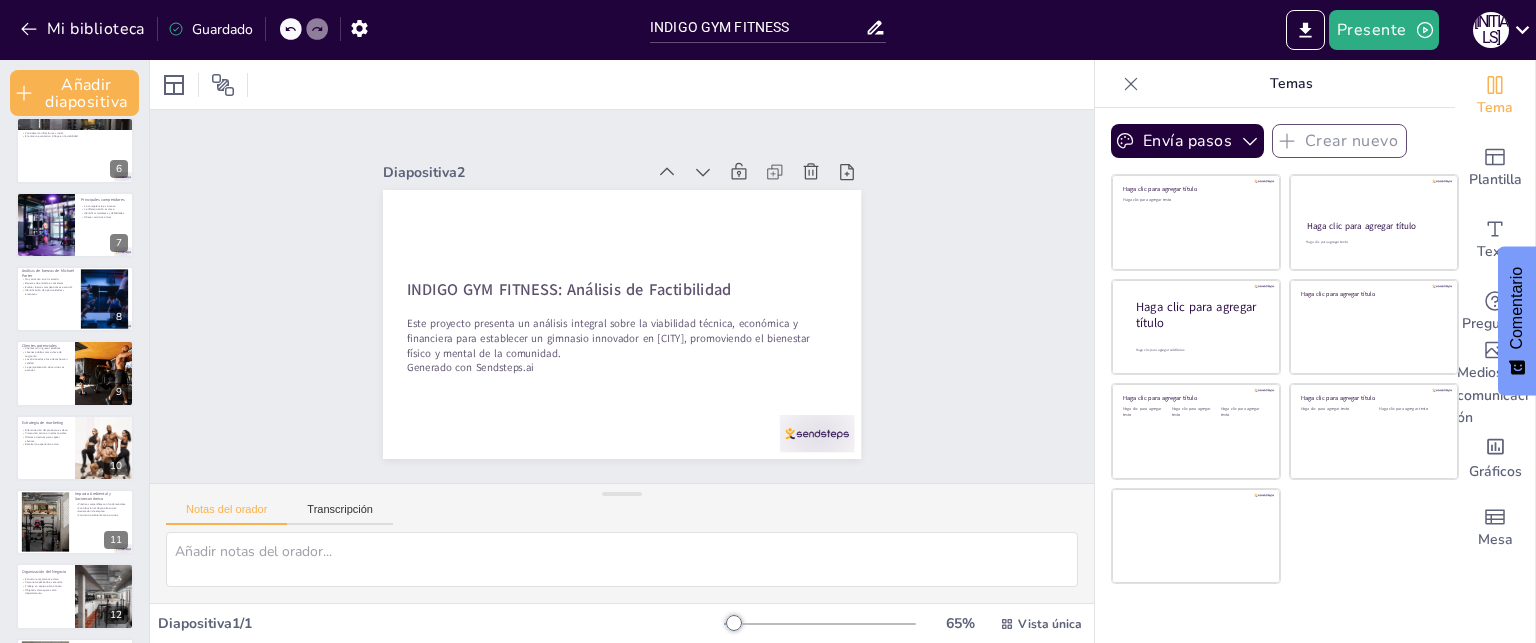 scroll, scrollTop: 388, scrollLeft: 0, axis: vertical 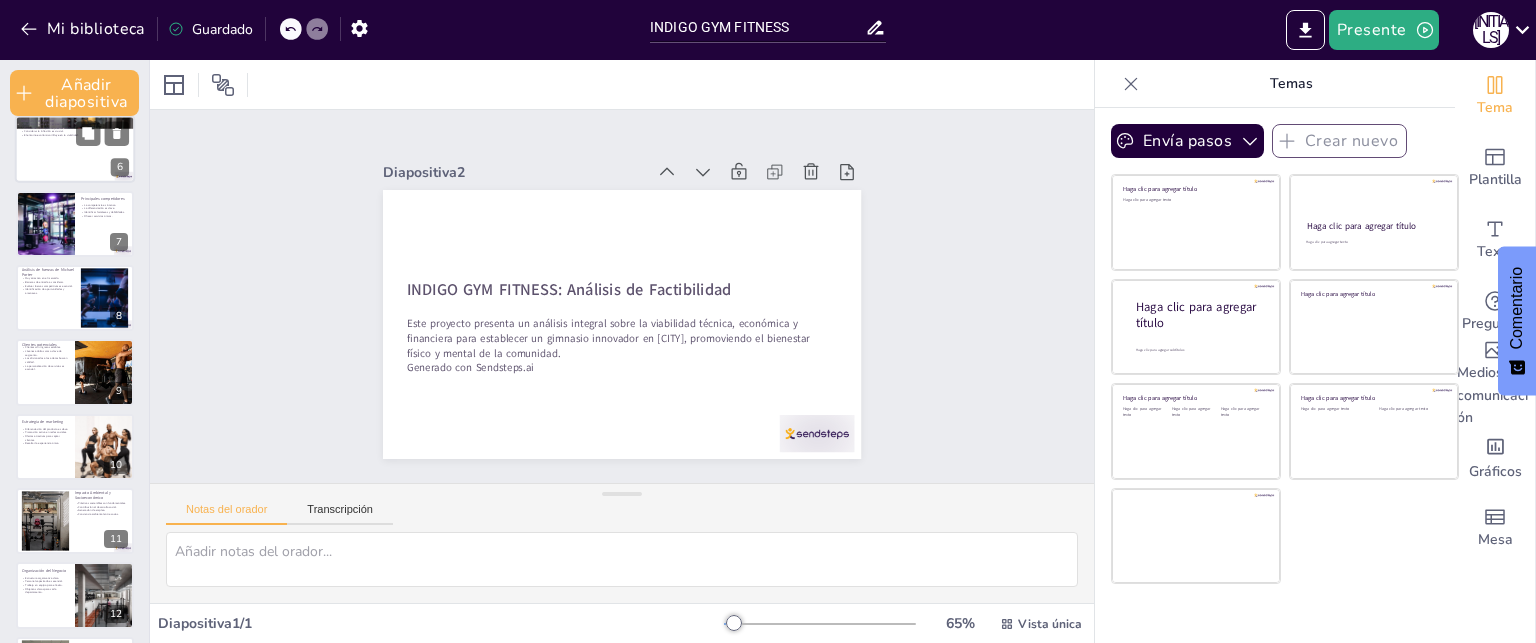 checkbox on "true" 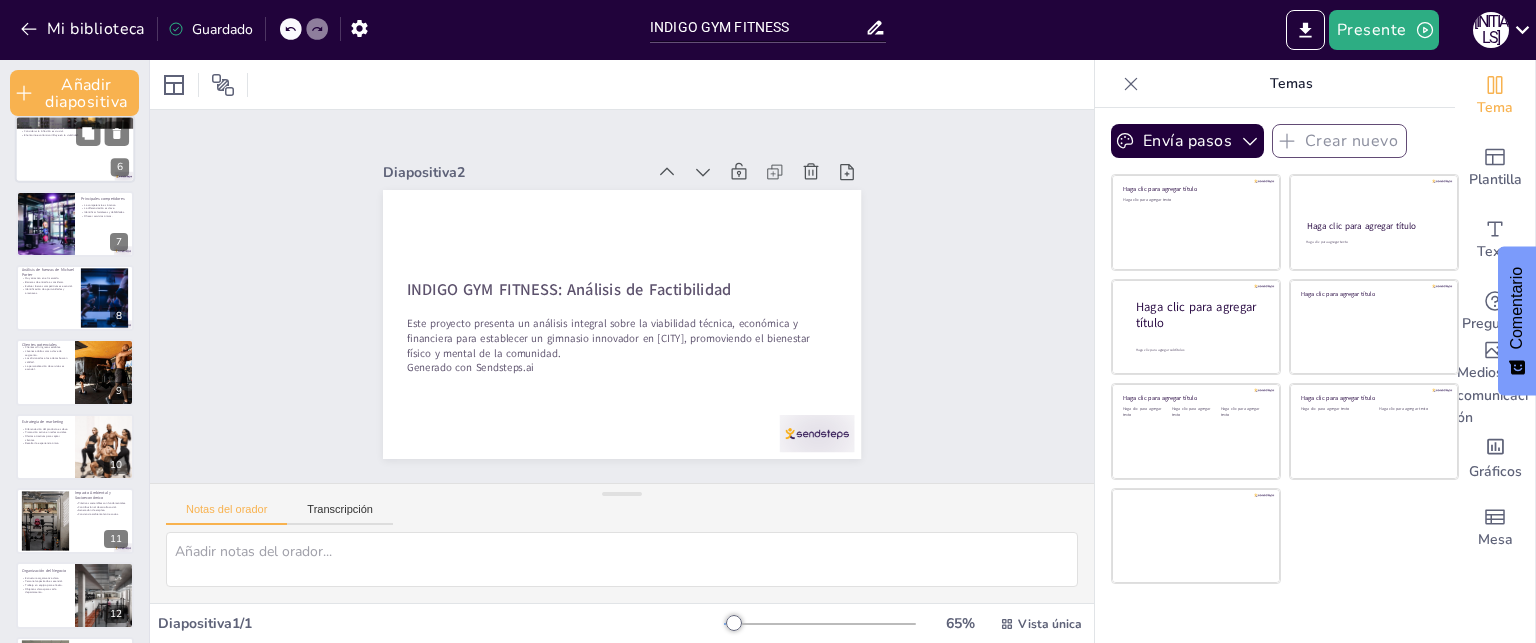 click at bounding box center [75, 149] 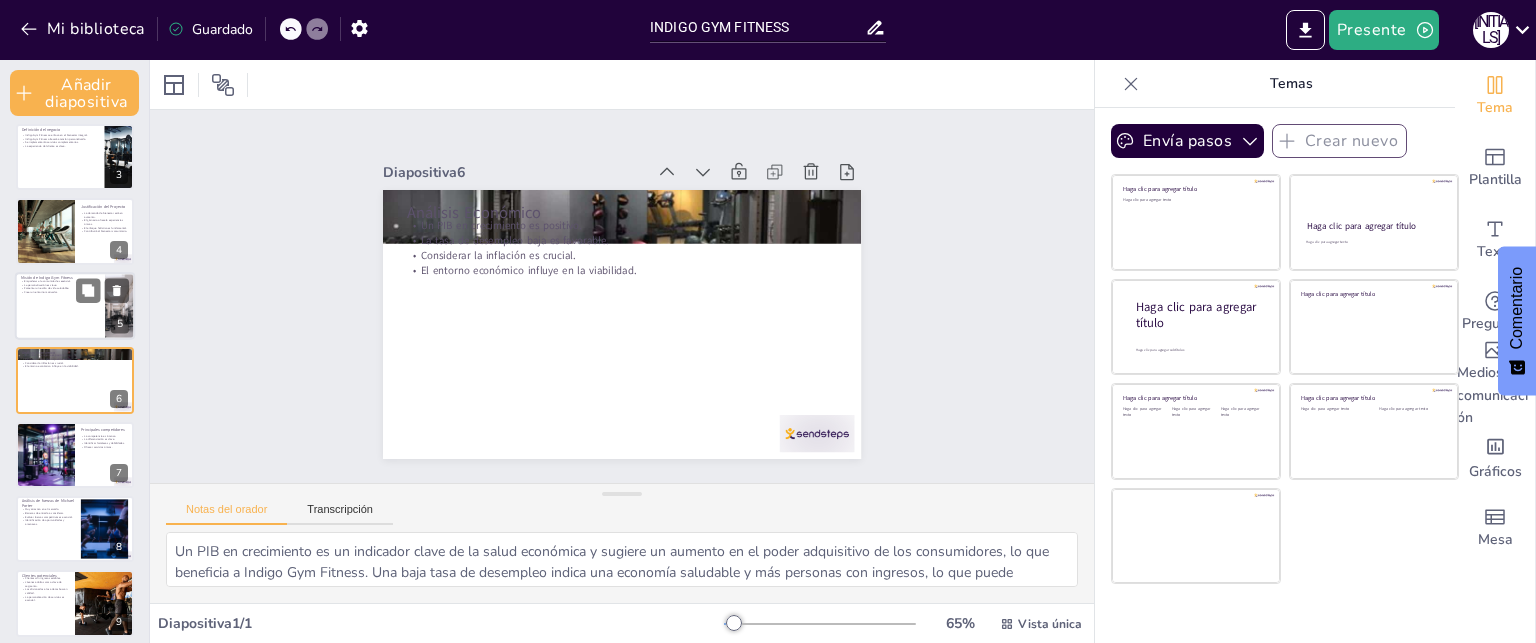 scroll, scrollTop: 0, scrollLeft: 0, axis: both 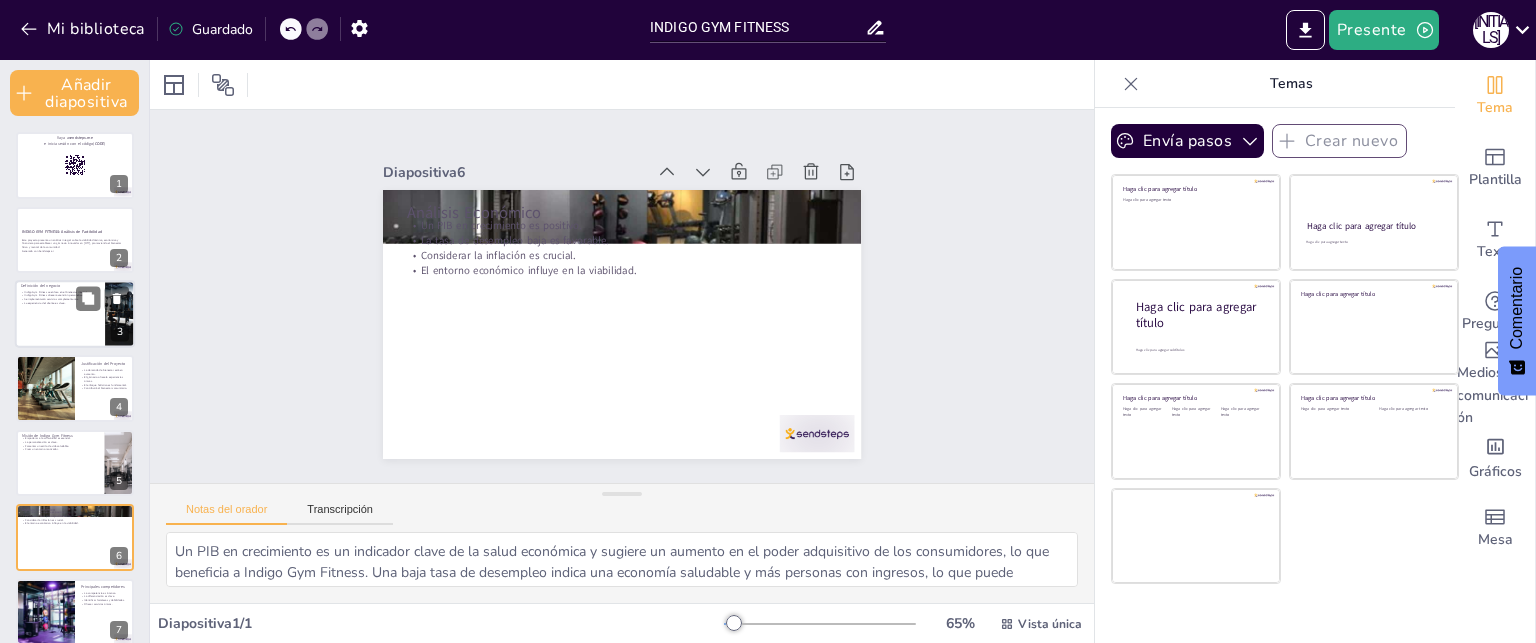 checkbox on "true" 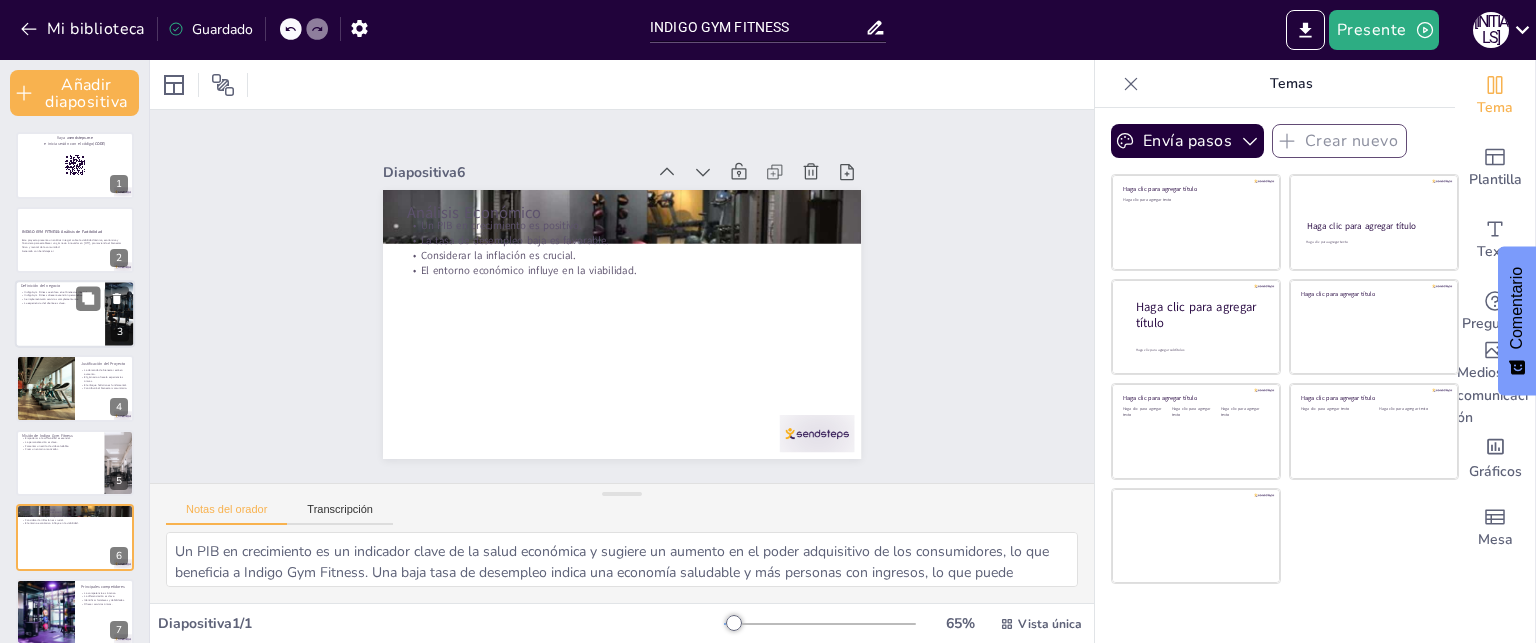click on "Se implementarán servicios complementarios." at bounding box center (51, 300) 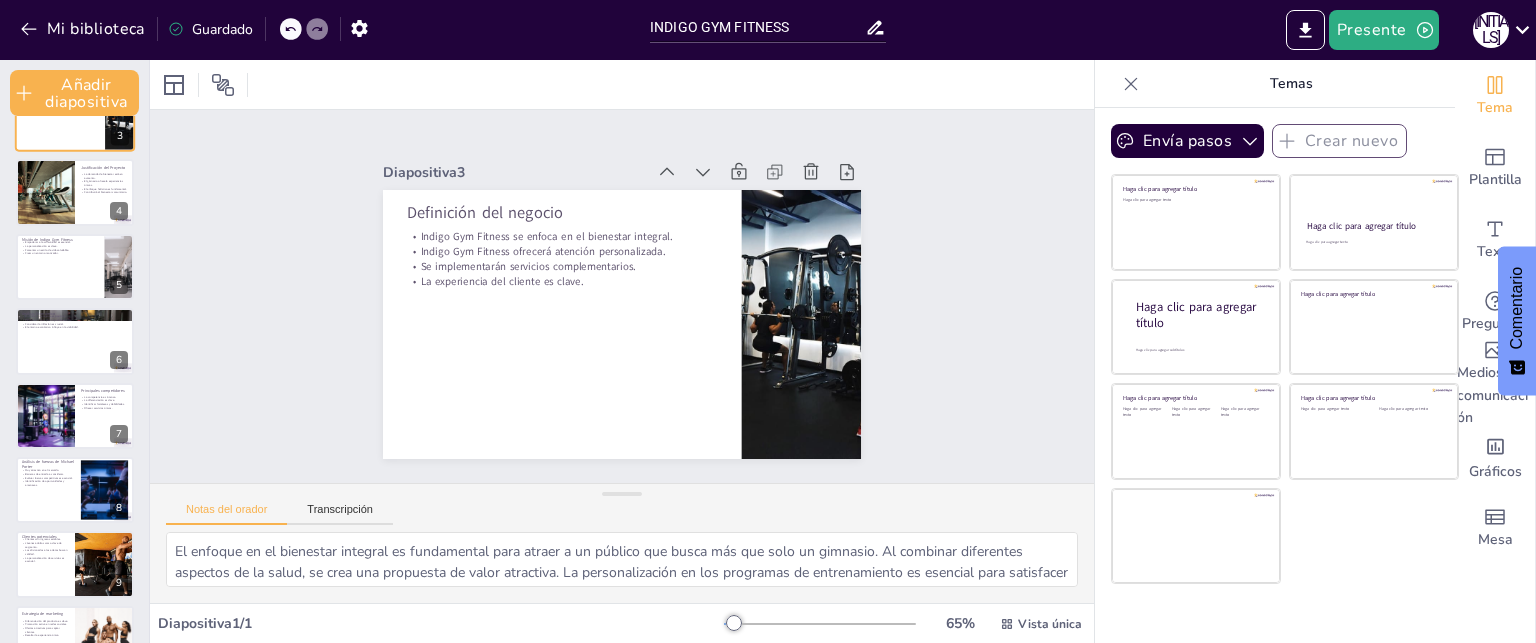 scroll, scrollTop: 200, scrollLeft: 0, axis: vertical 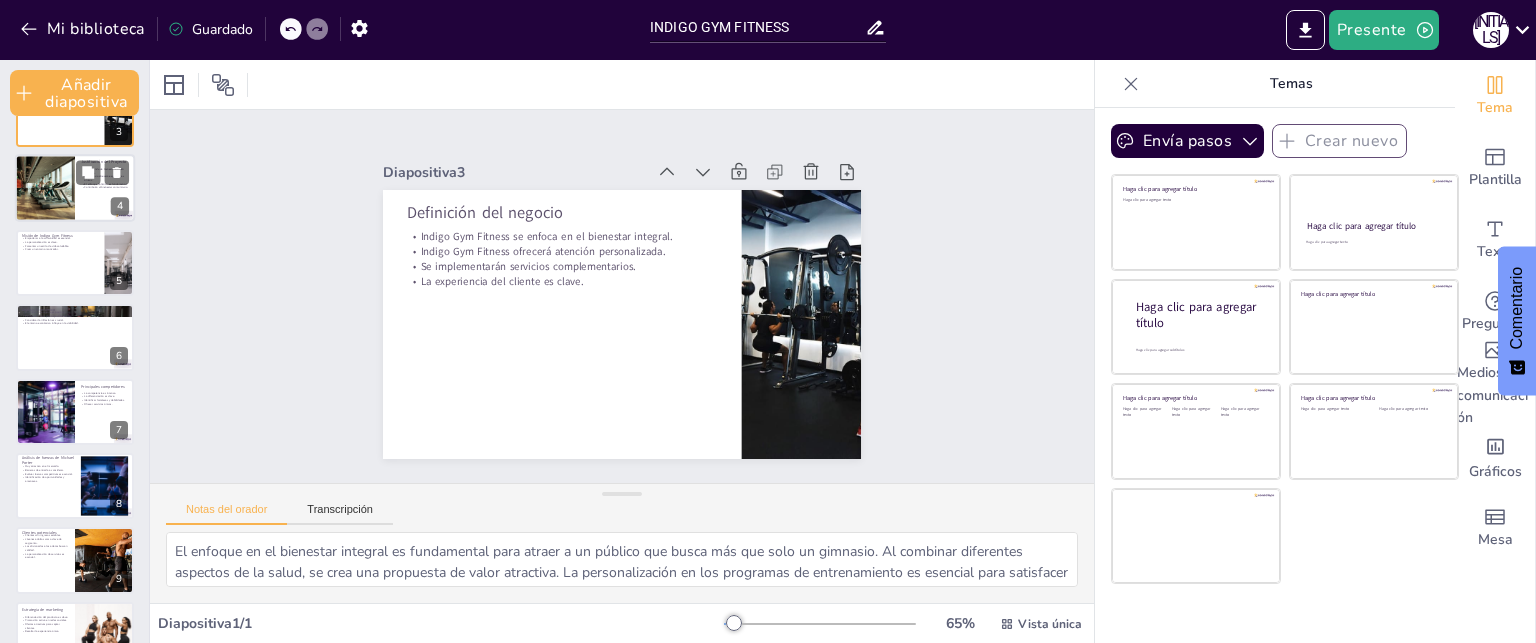 checkbox on "true" 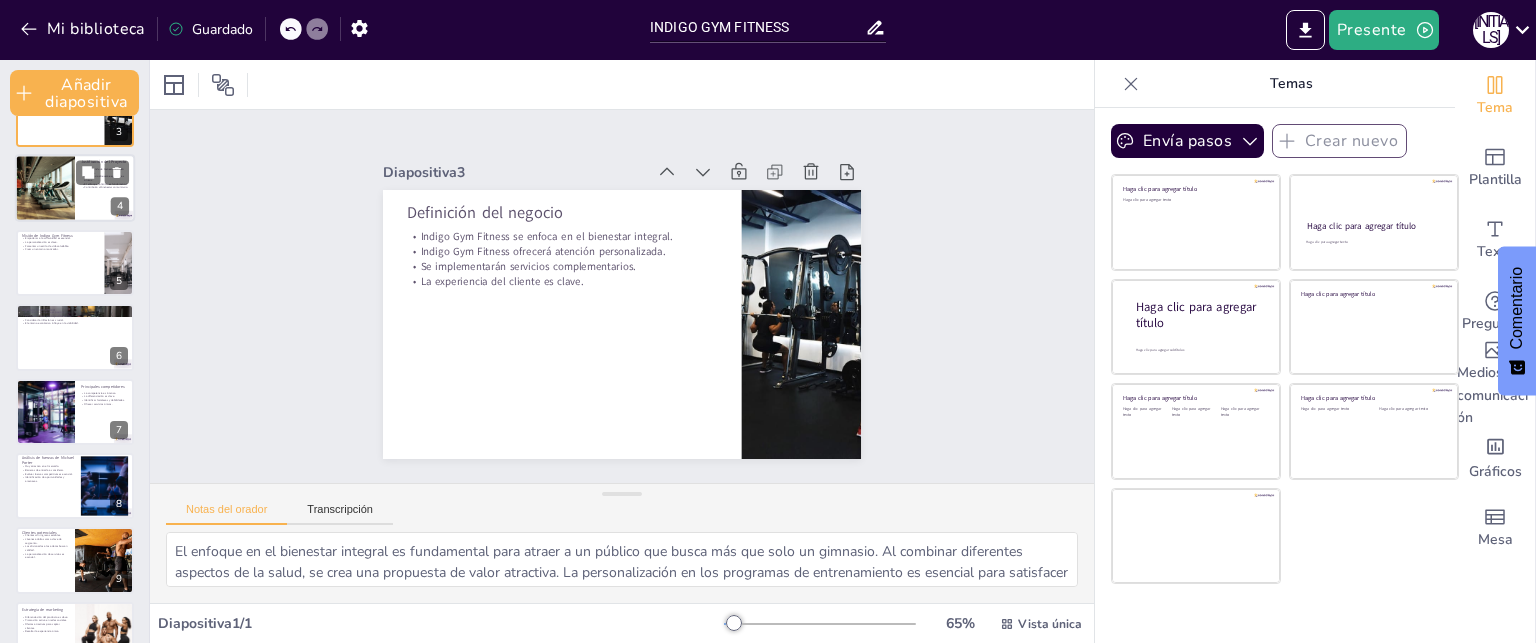 click at bounding box center [75, 189] 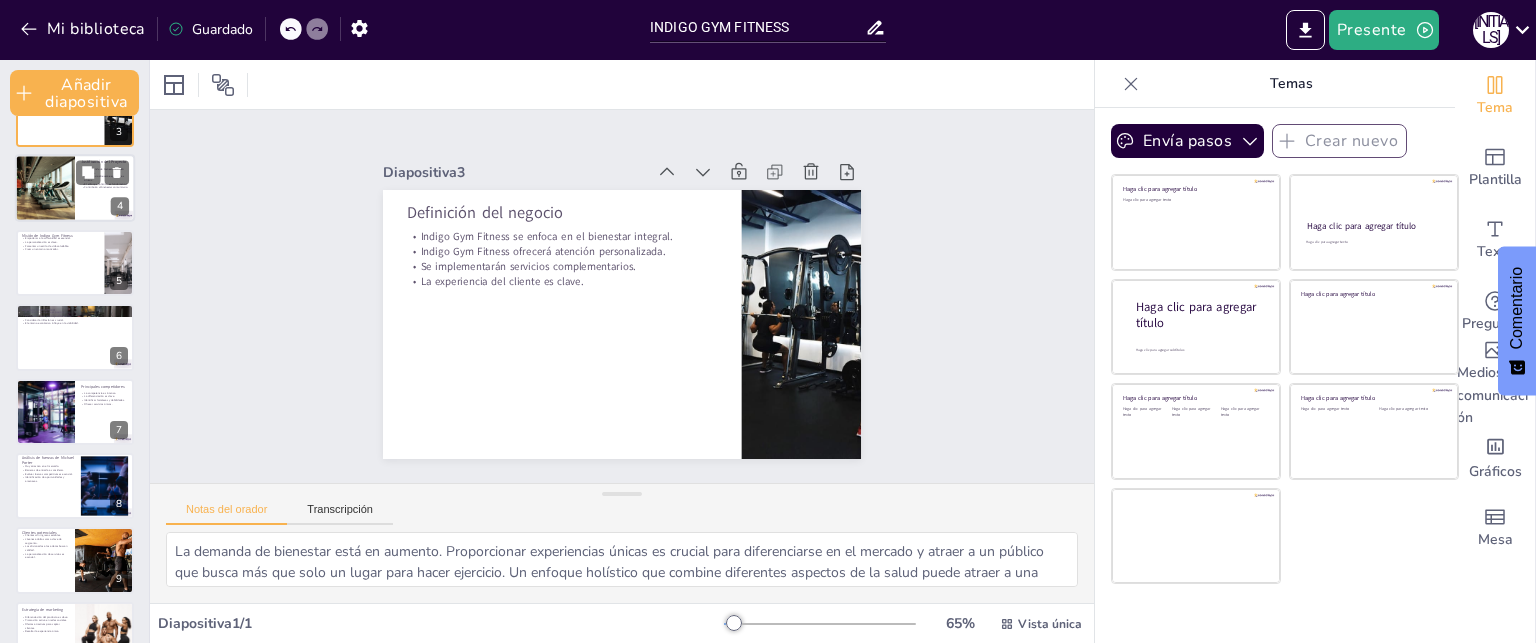scroll, scrollTop: 8, scrollLeft: 0, axis: vertical 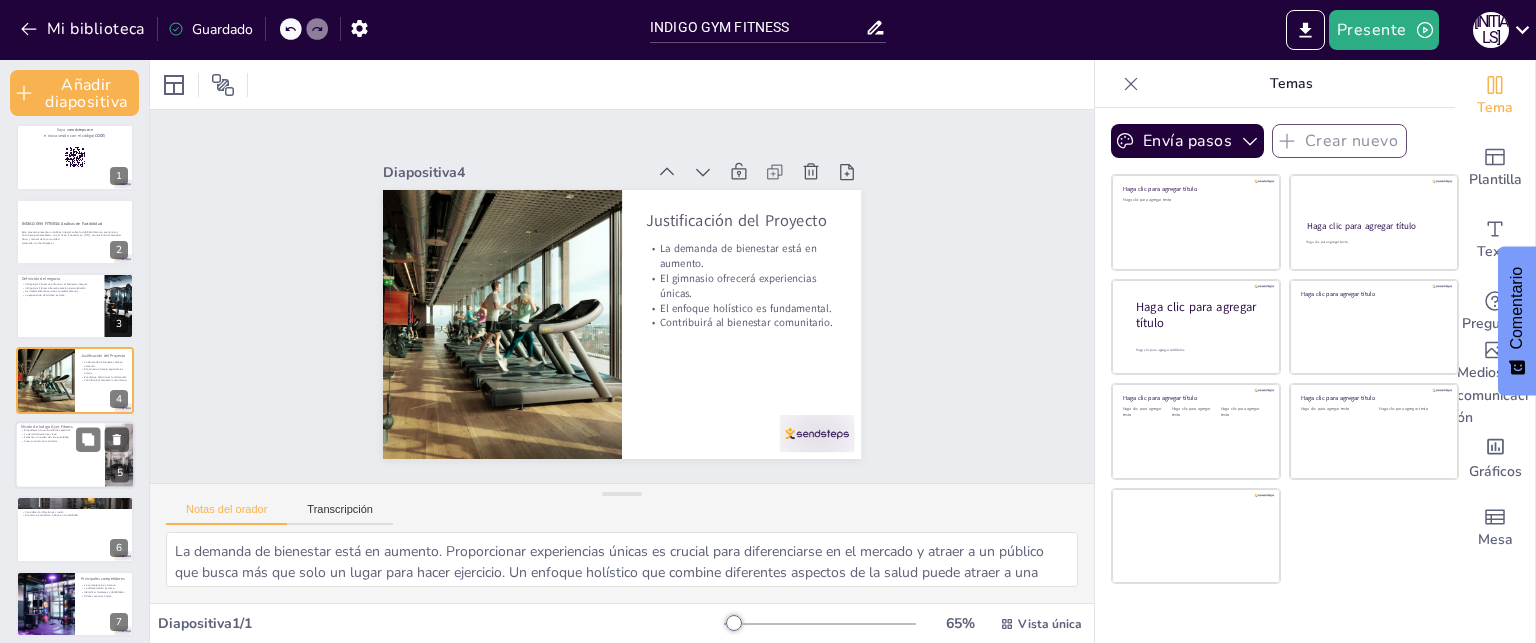 checkbox on "true" 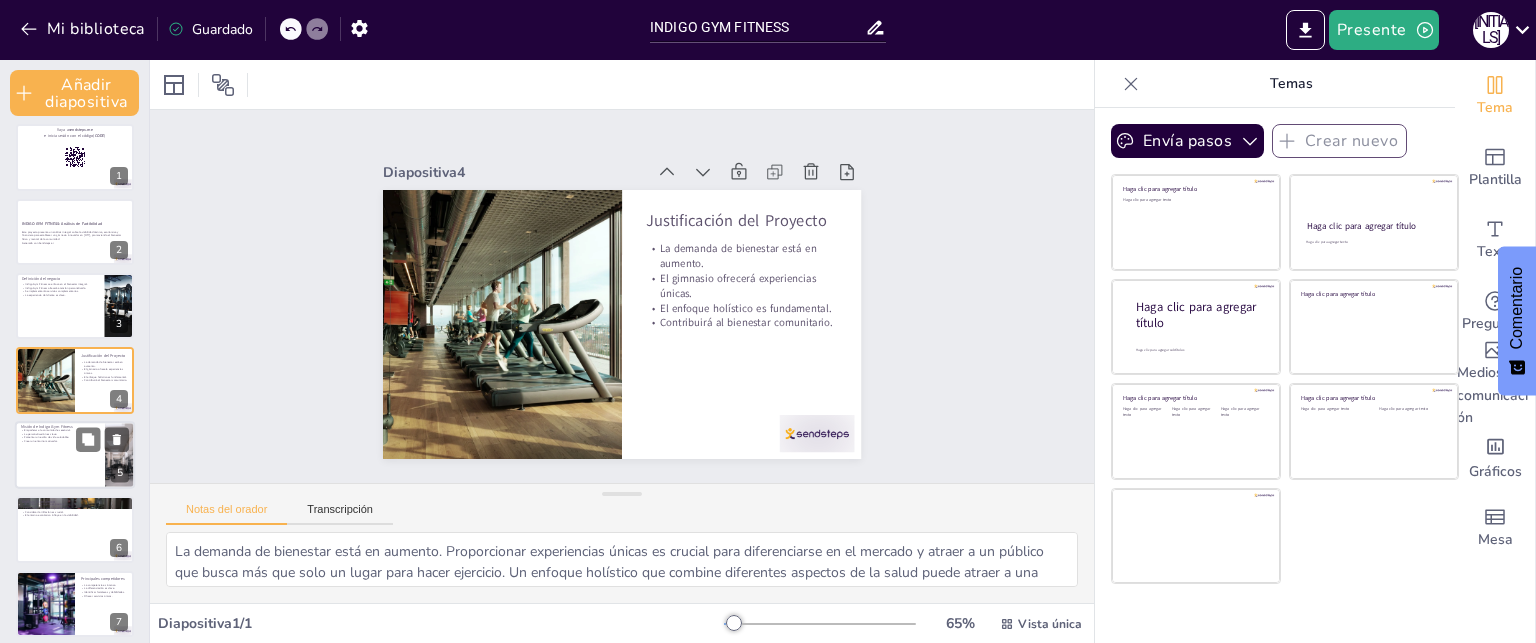 click on "Crear un entorno motivador." at bounding box center [41, 441] 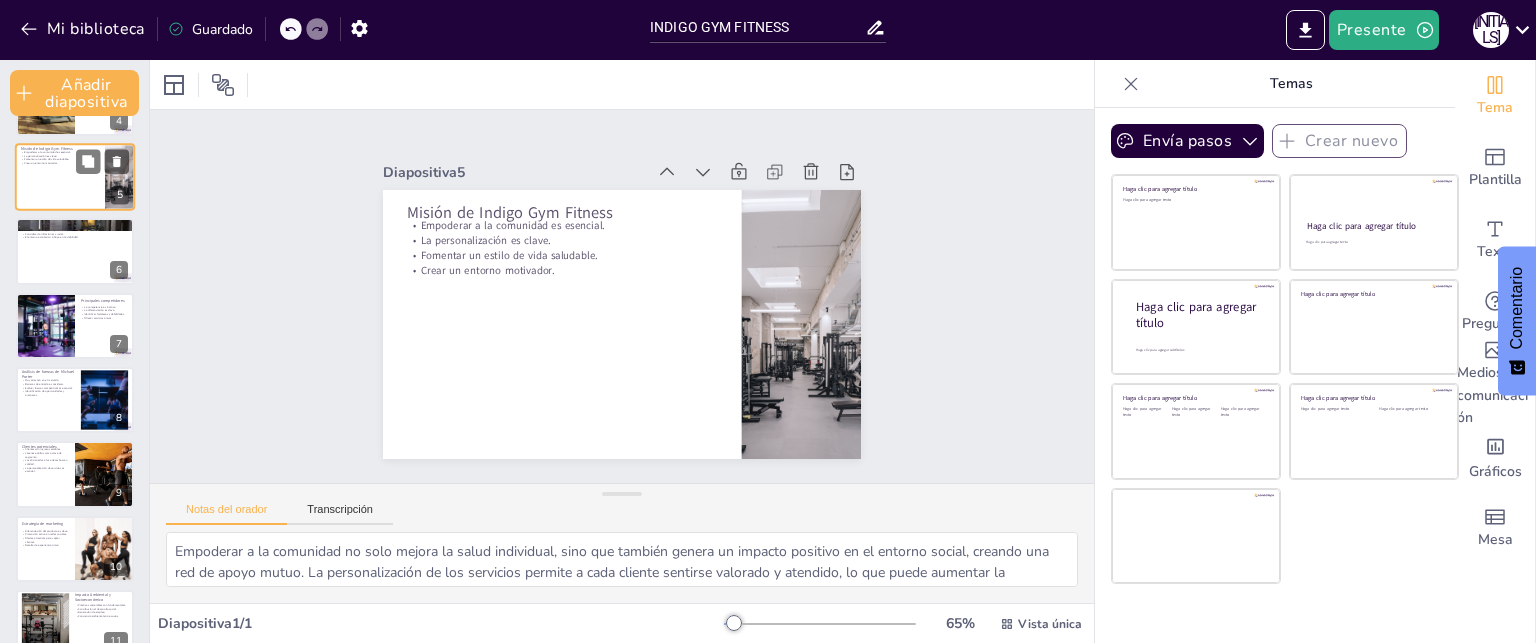 scroll, scrollTop: 287, scrollLeft: 0, axis: vertical 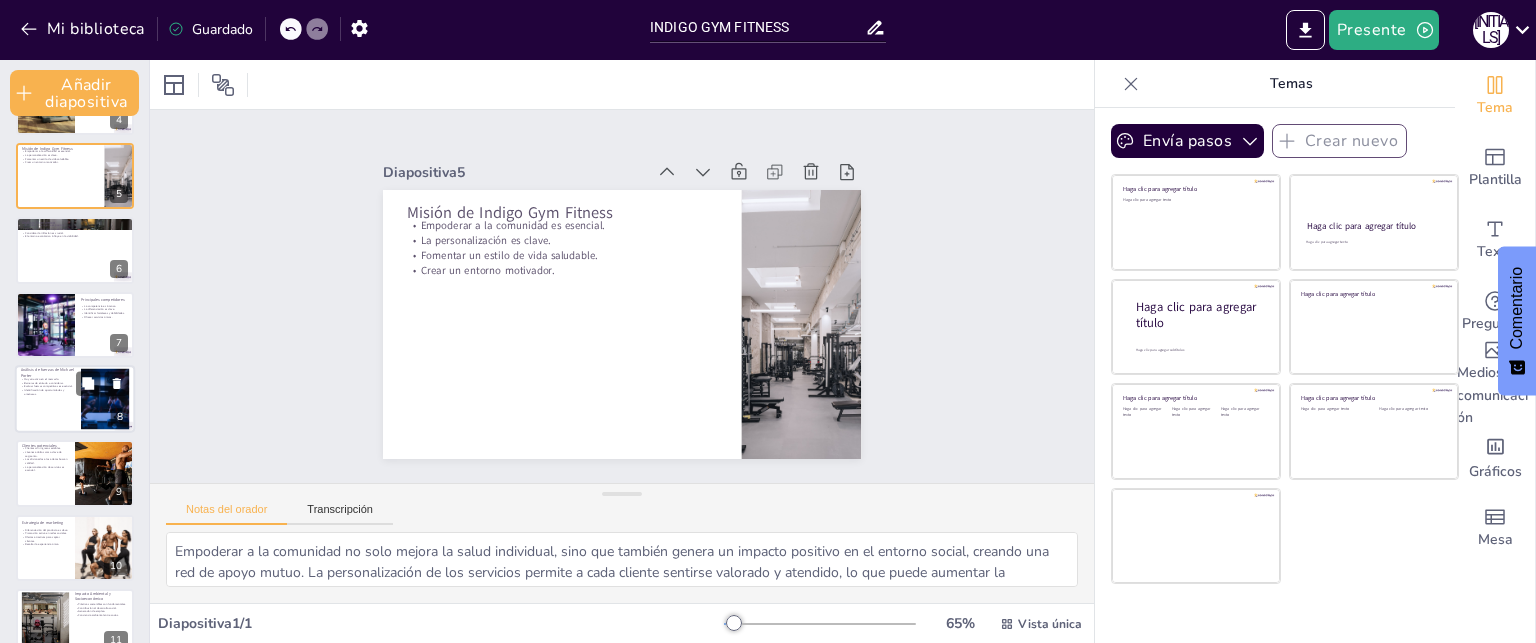 checkbox on "true" 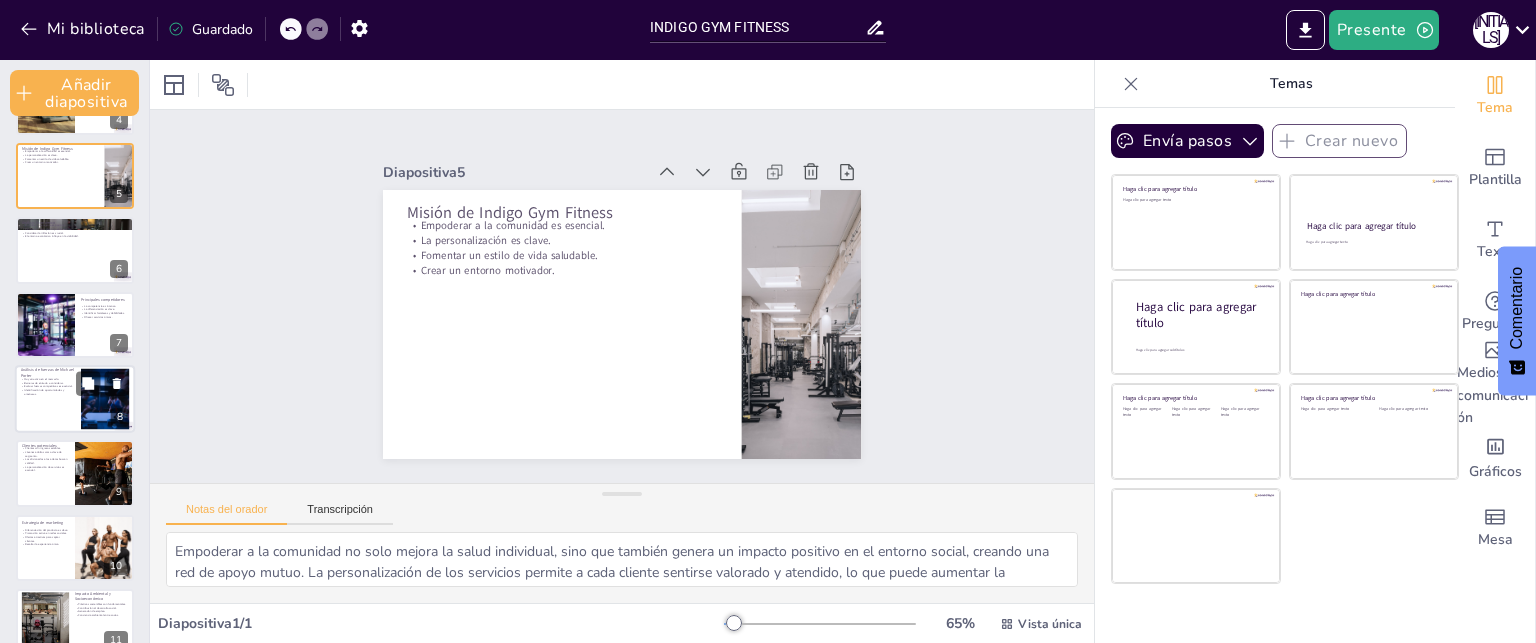 click on "Evaluar fuerzas competitivas es esencial." at bounding box center (48, 387) 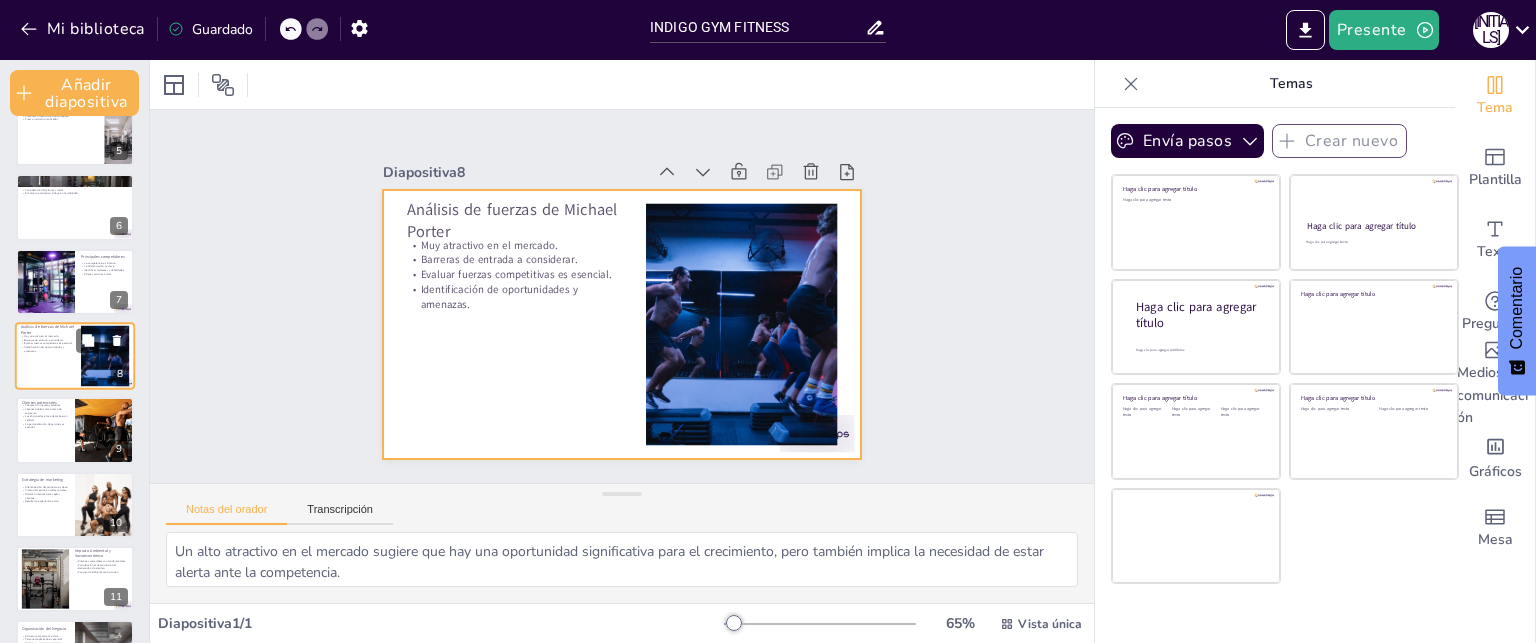 scroll, scrollTop: 331, scrollLeft: 0, axis: vertical 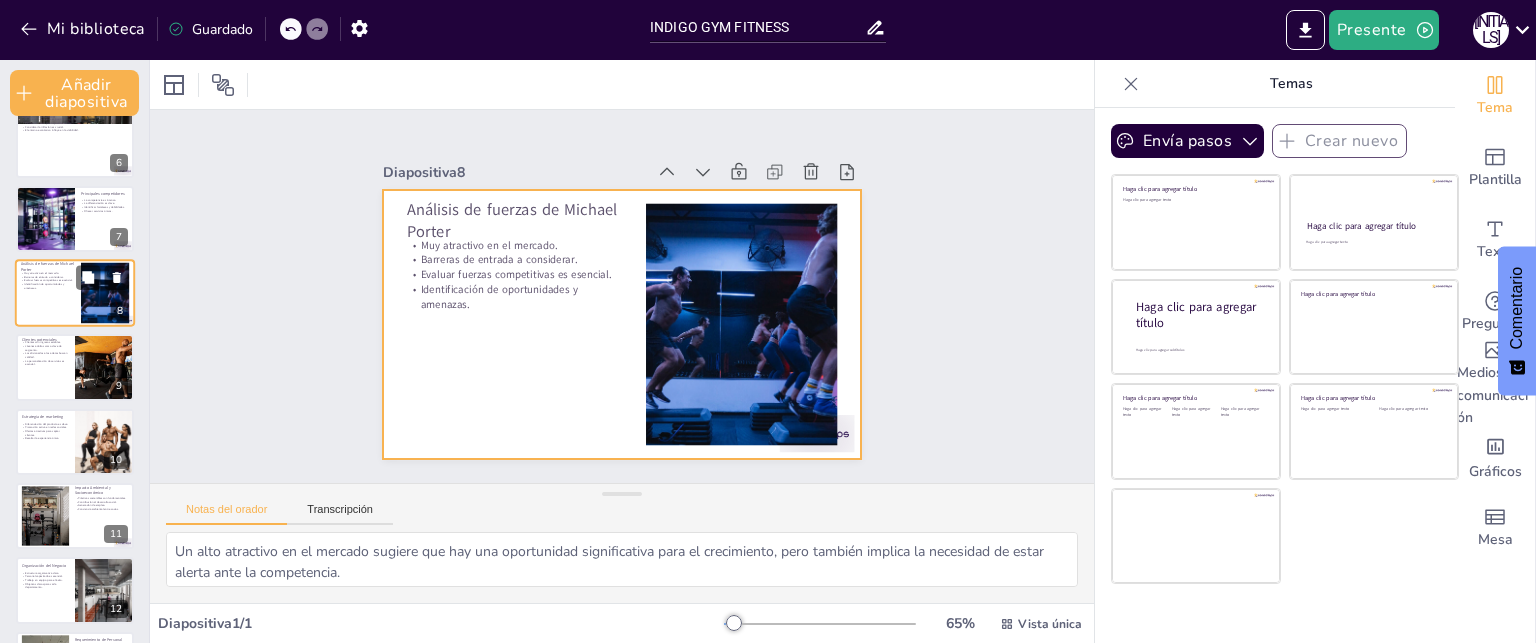 checkbox on "true" 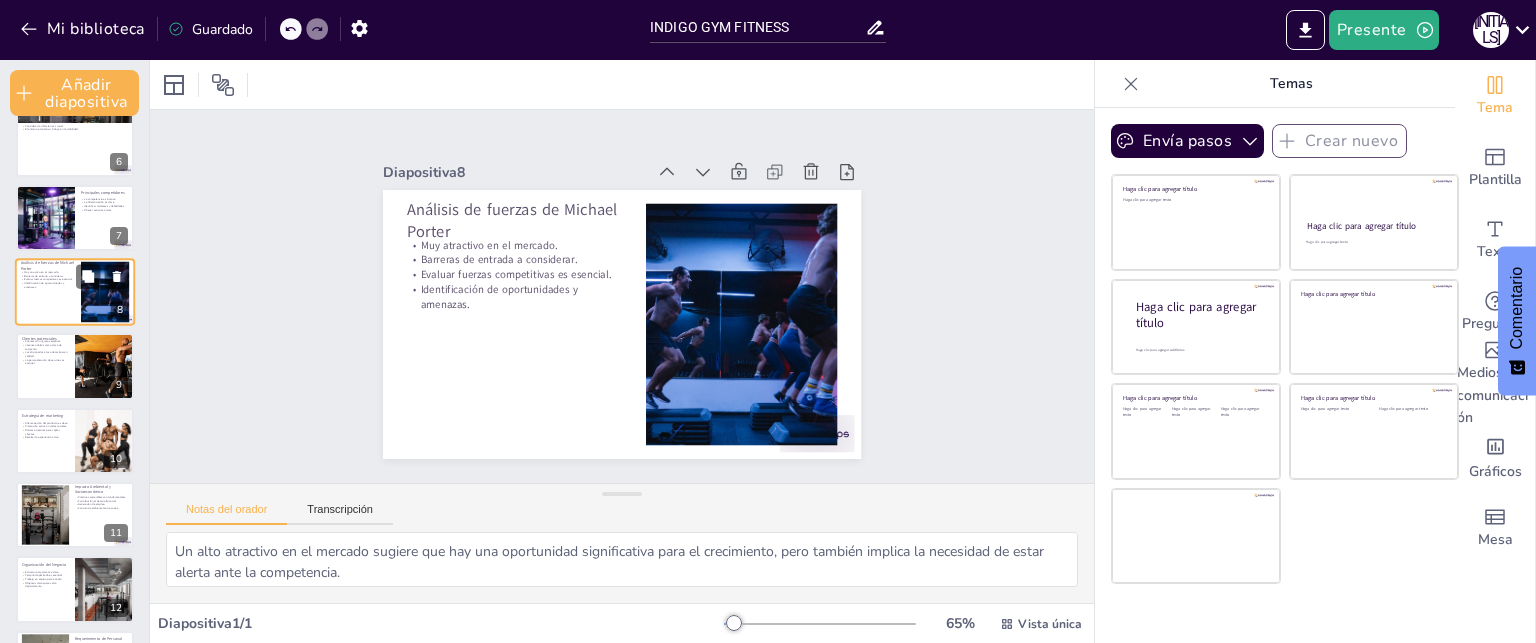 click at bounding box center (75, 366) 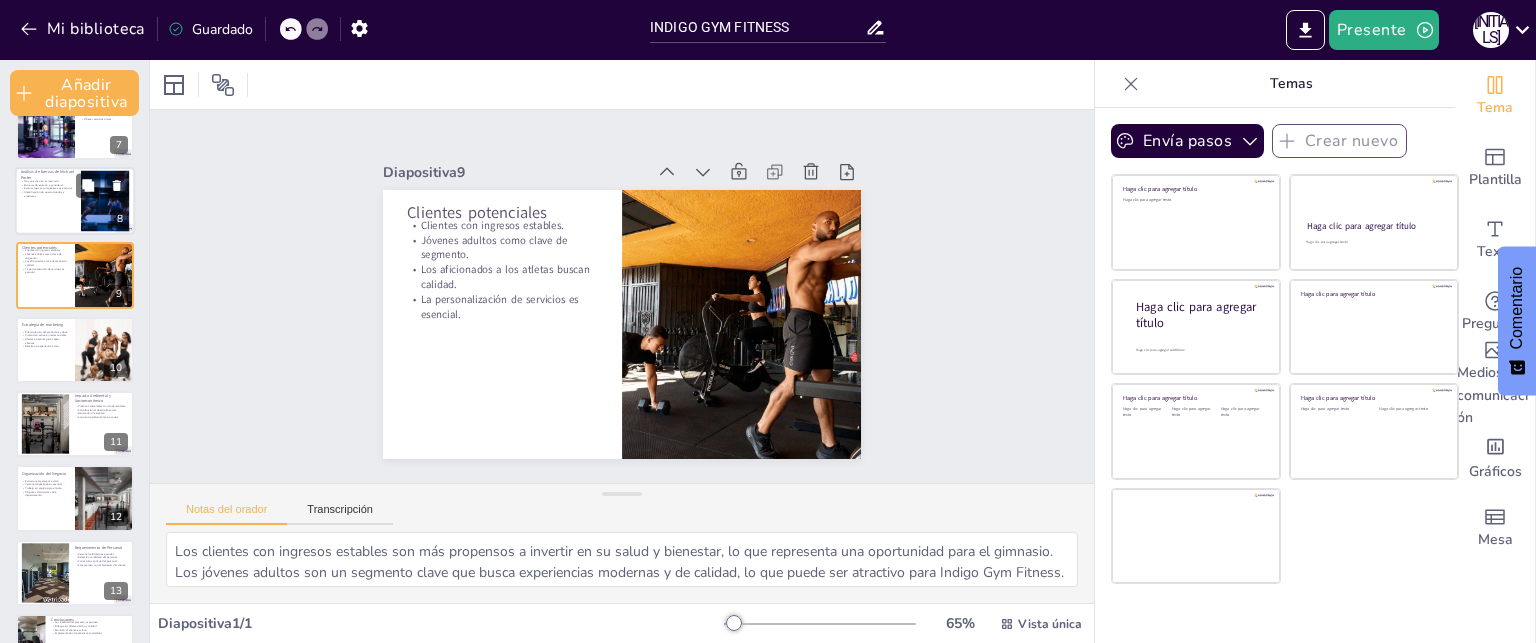 scroll, scrollTop: 487, scrollLeft: 0, axis: vertical 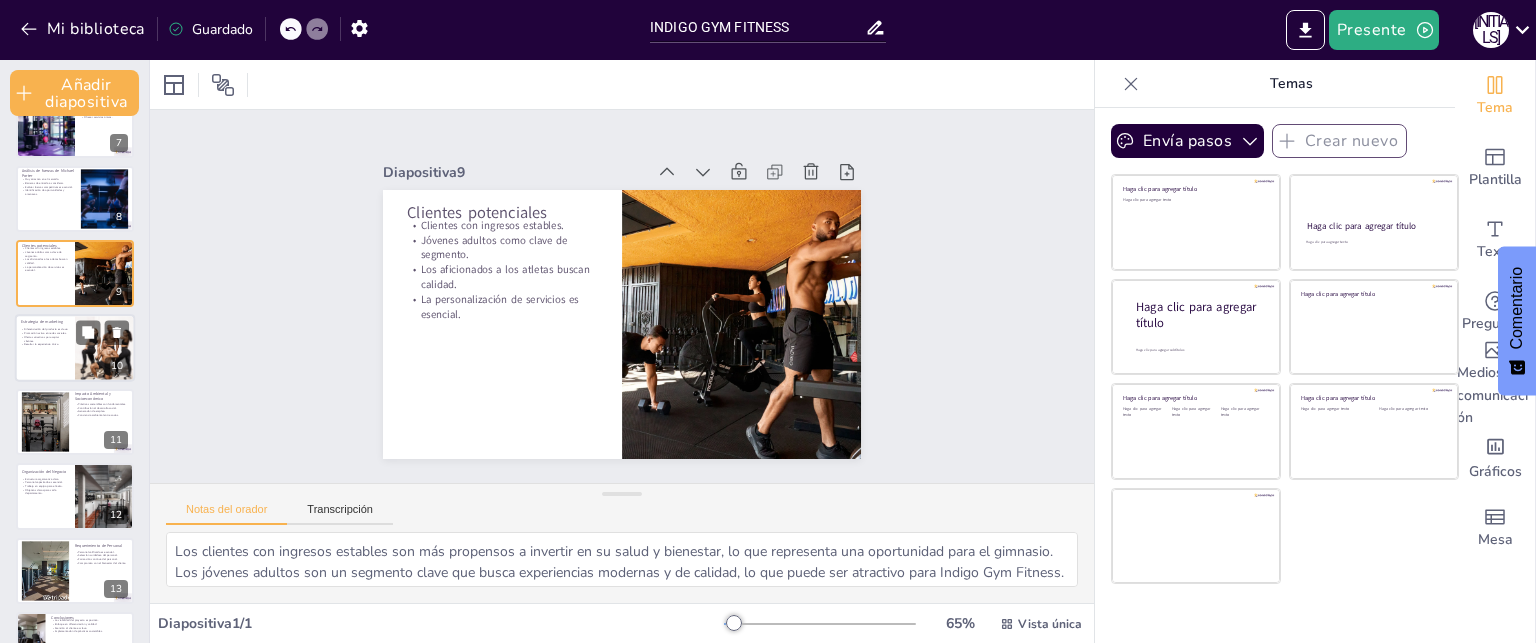 checkbox on "true" 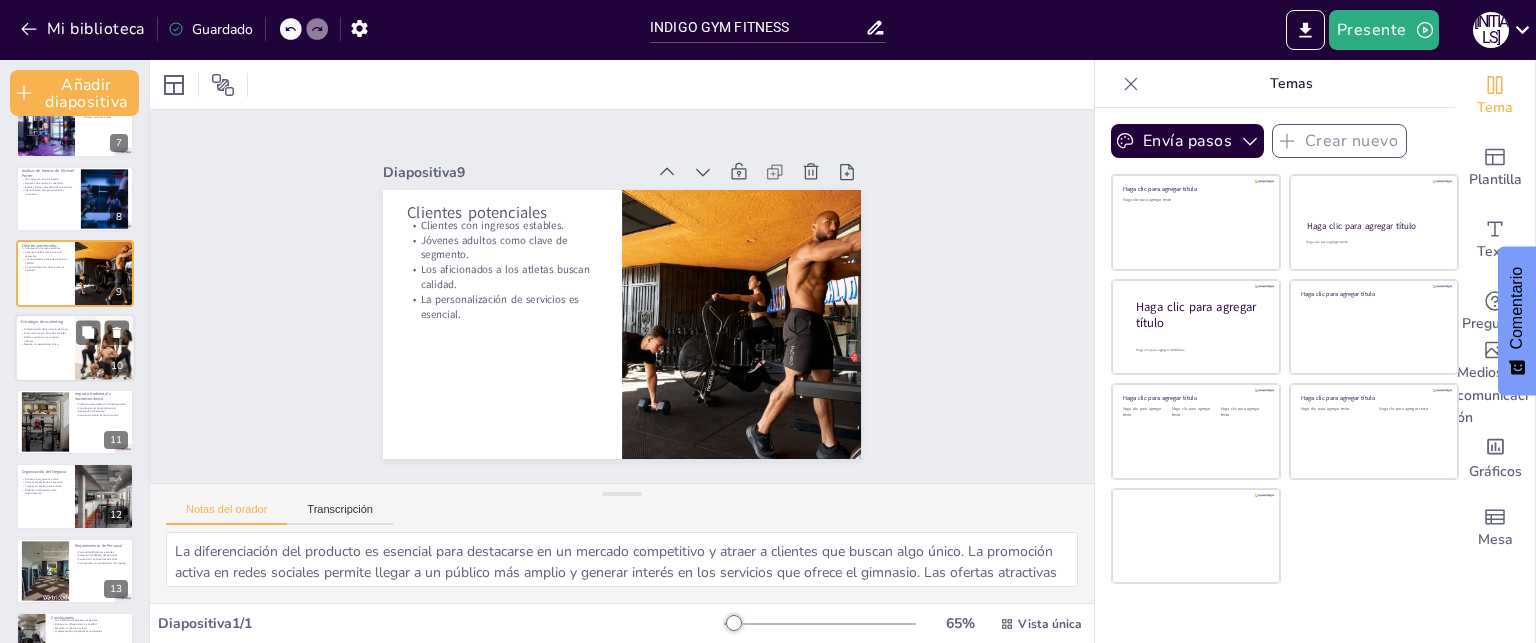 scroll, scrollTop: 455, scrollLeft: 0, axis: vertical 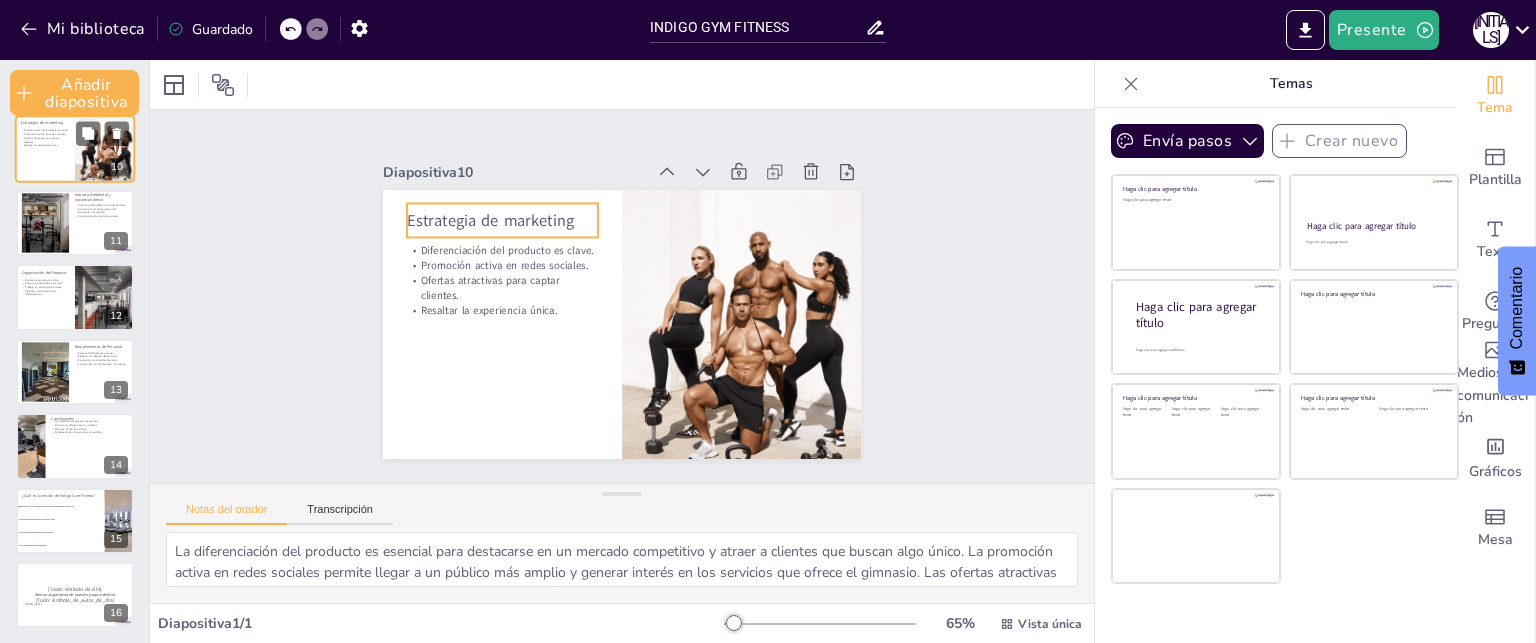 checkbox on "true" 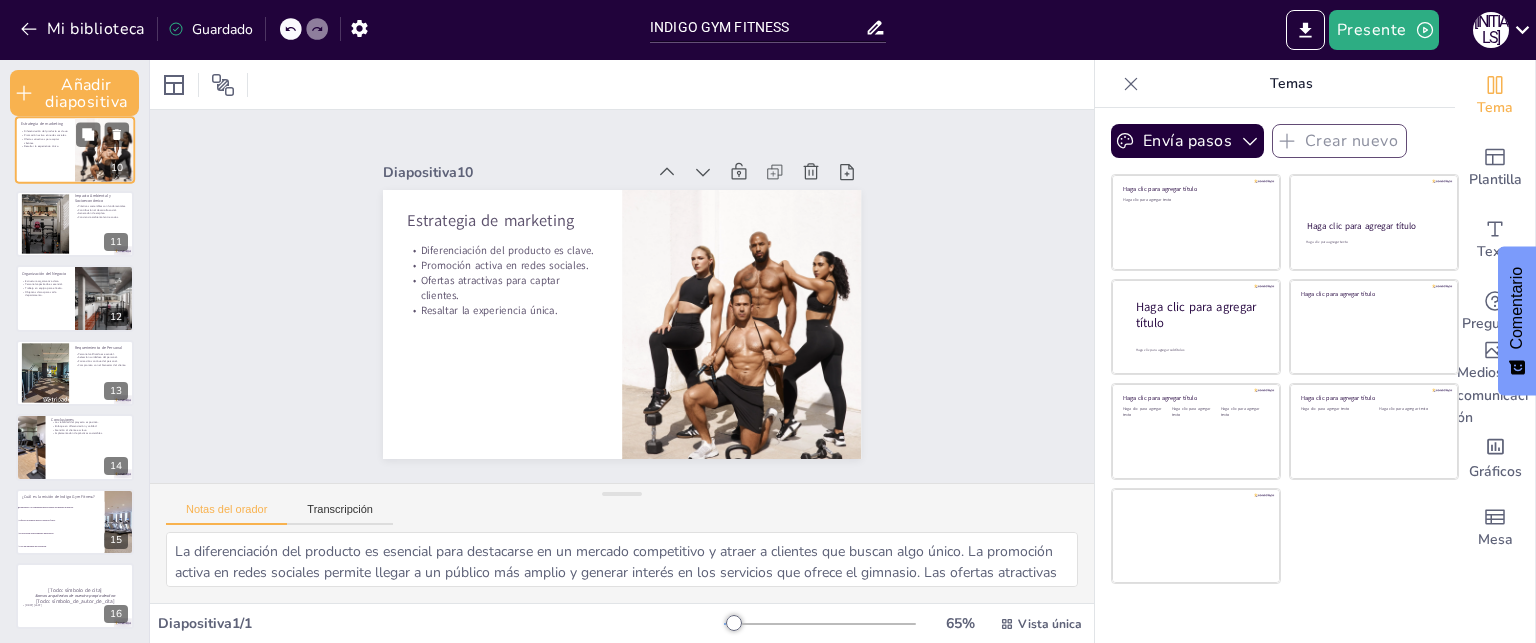 scroll, scrollTop: 686, scrollLeft: 0, axis: vertical 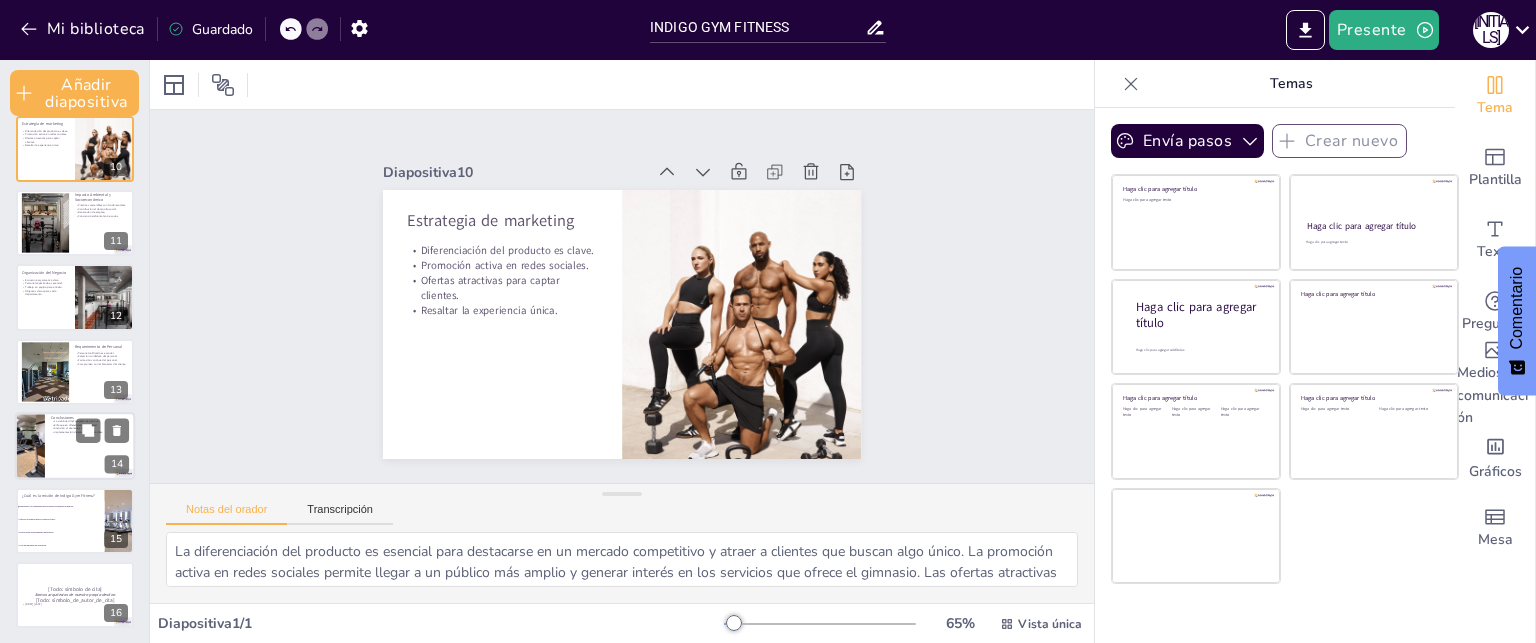 checkbox on "true" 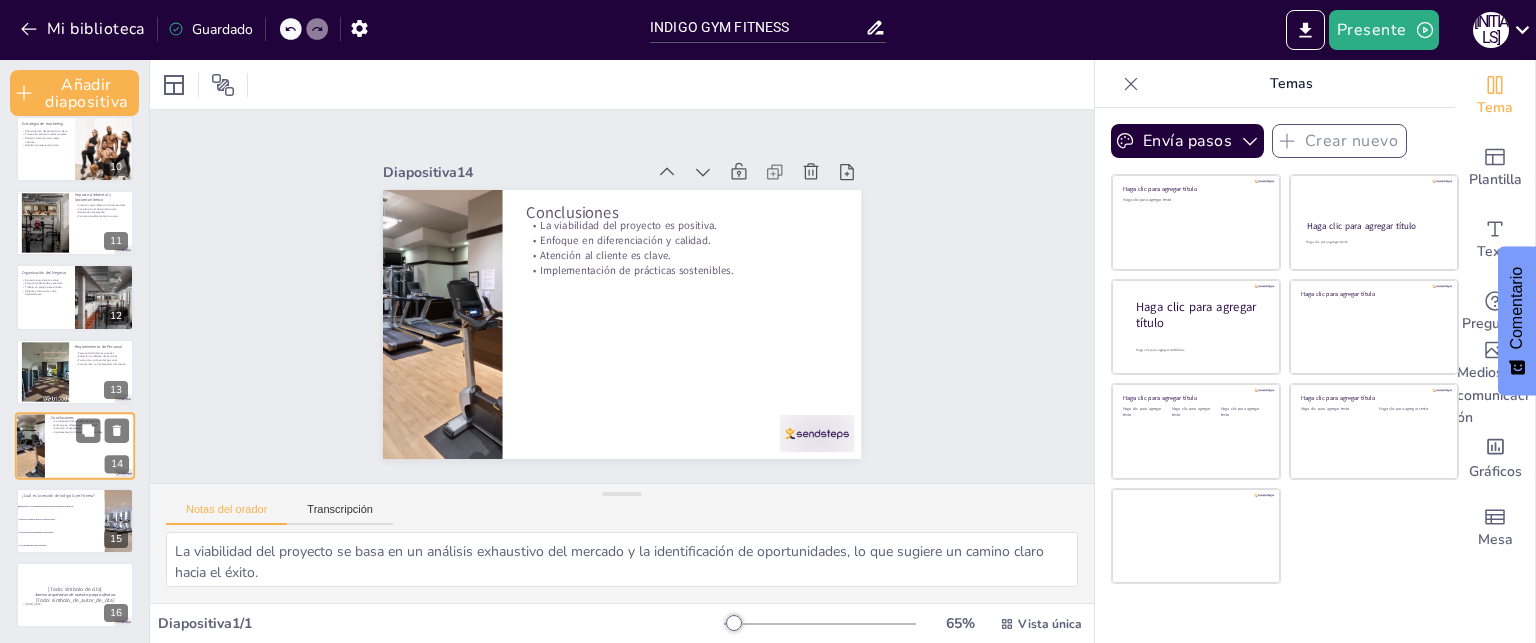 scroll, scrollTop: 687, scrollLeft: 0, axis: vertical 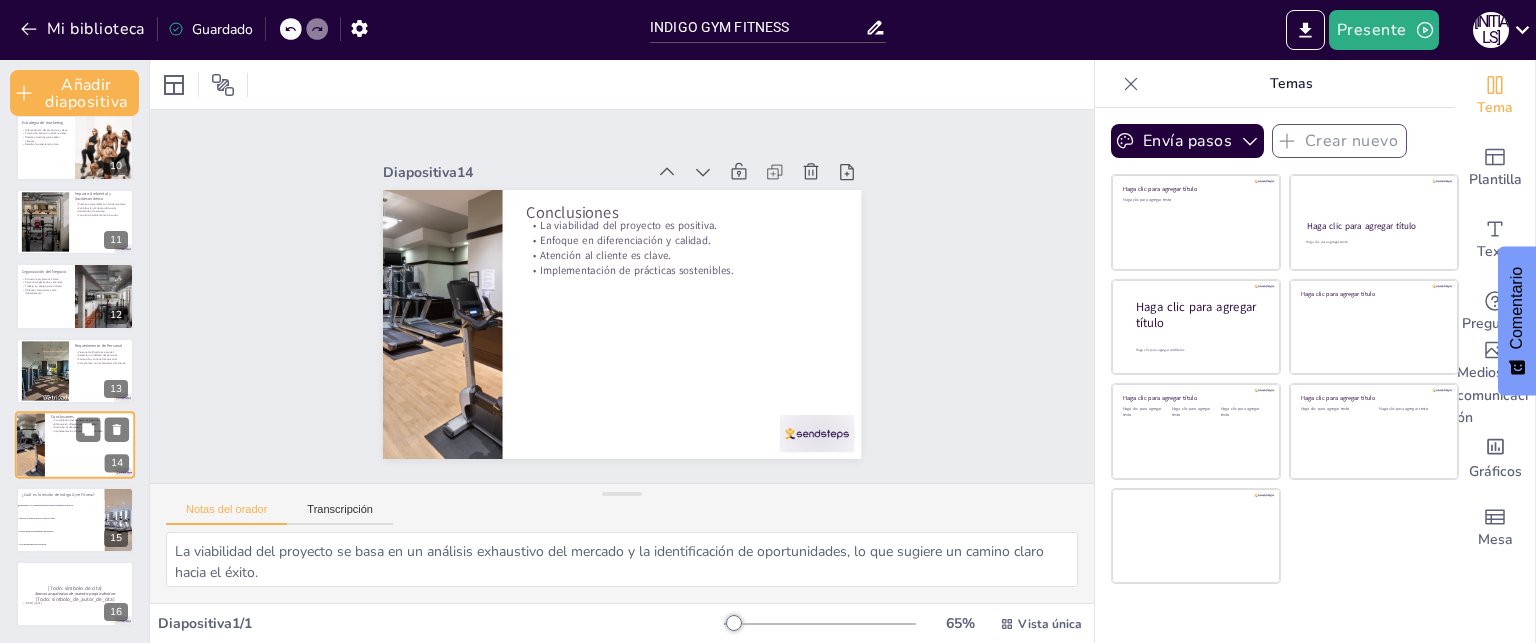 checkbox on "true" 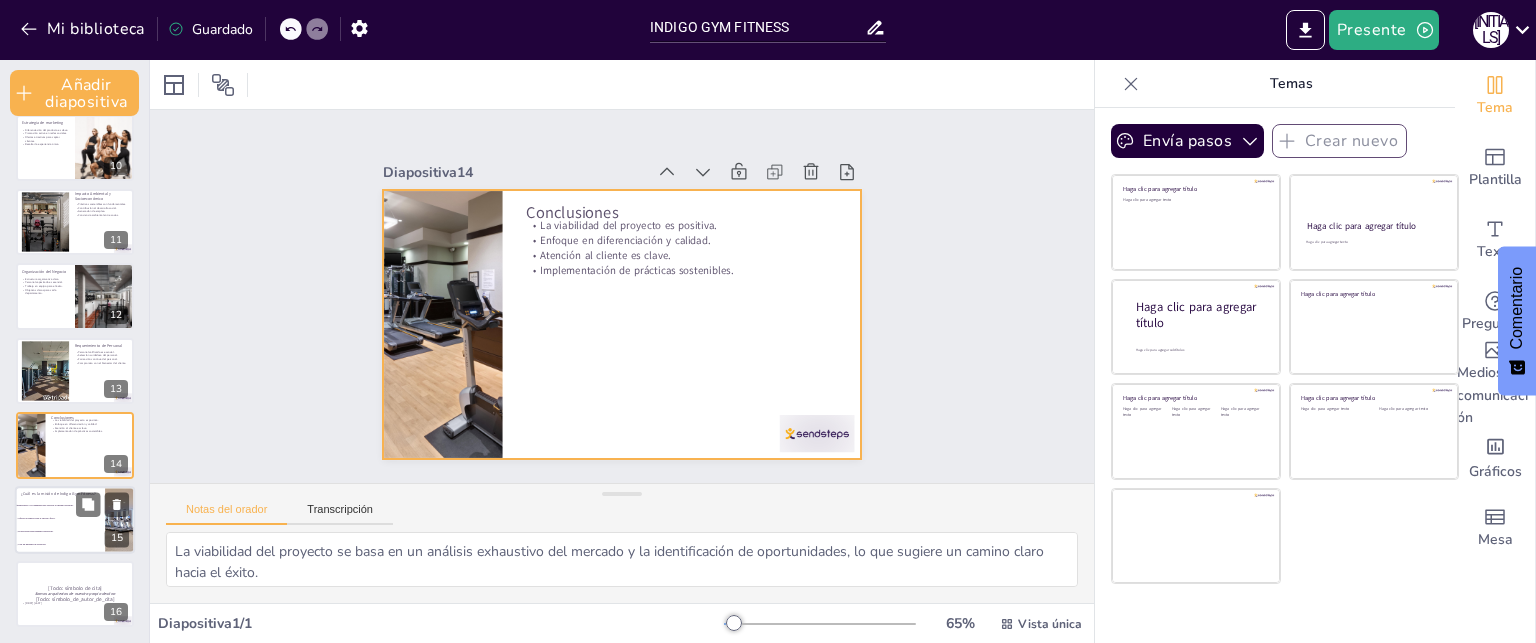 checkbox on "true" 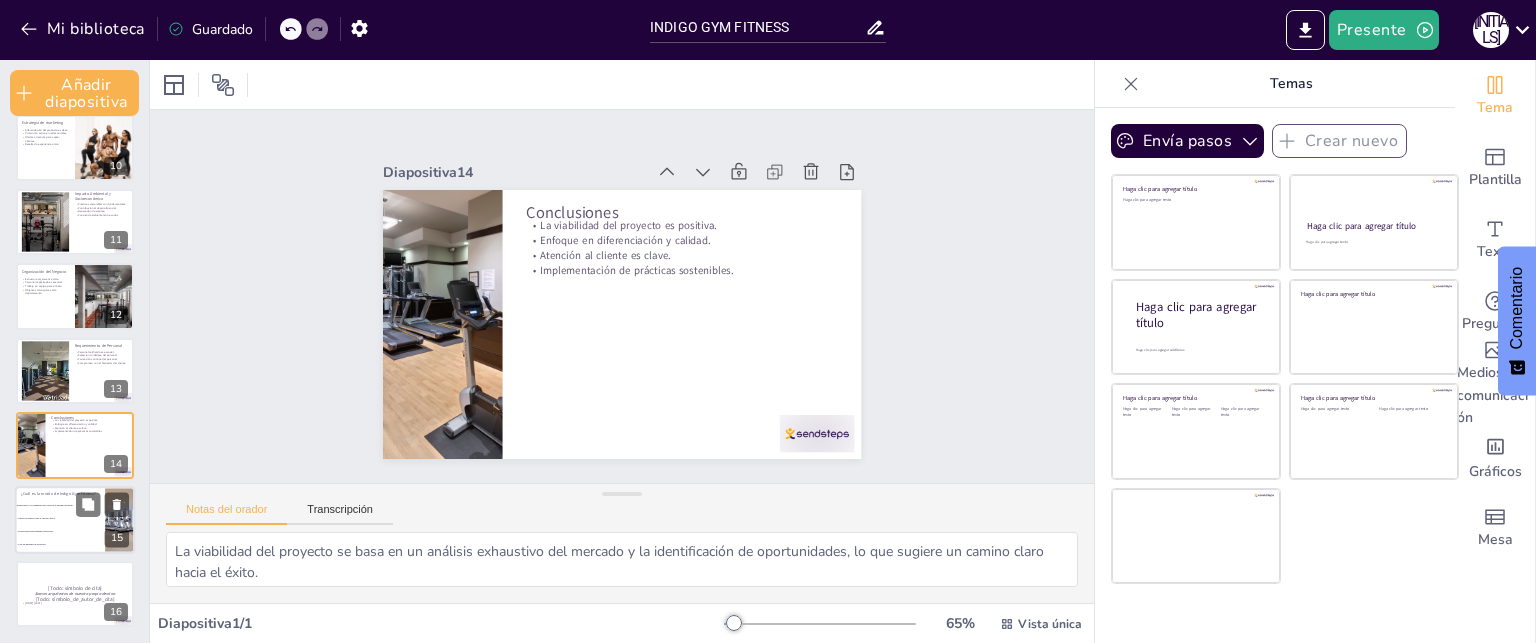 checkbox on "true" 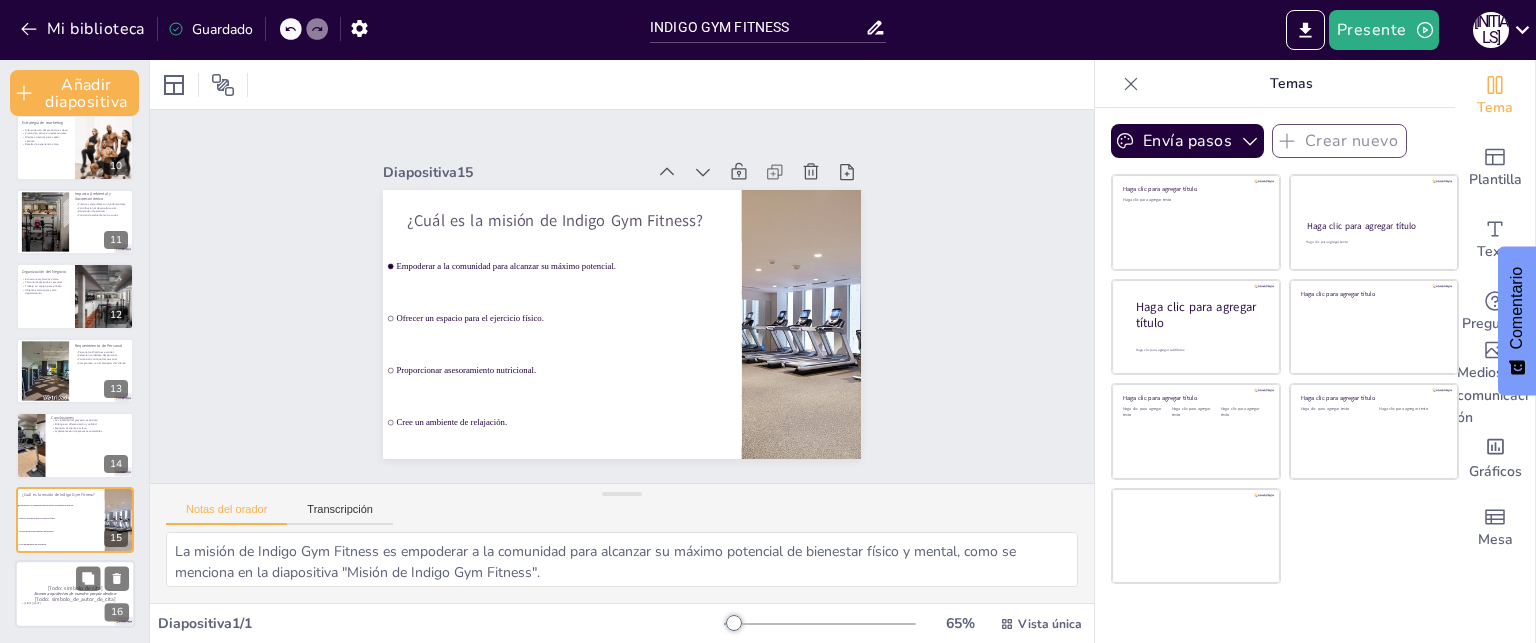 checkbox on "true" 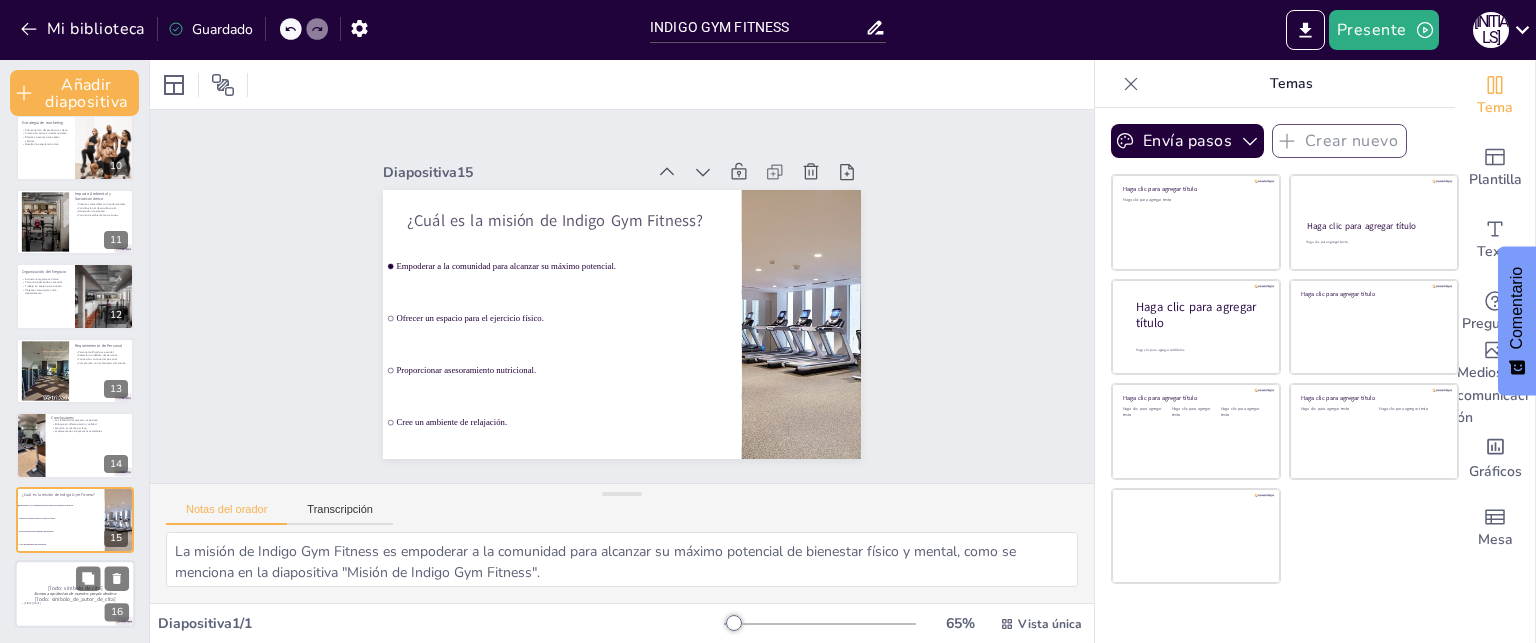 checkbox on "true" 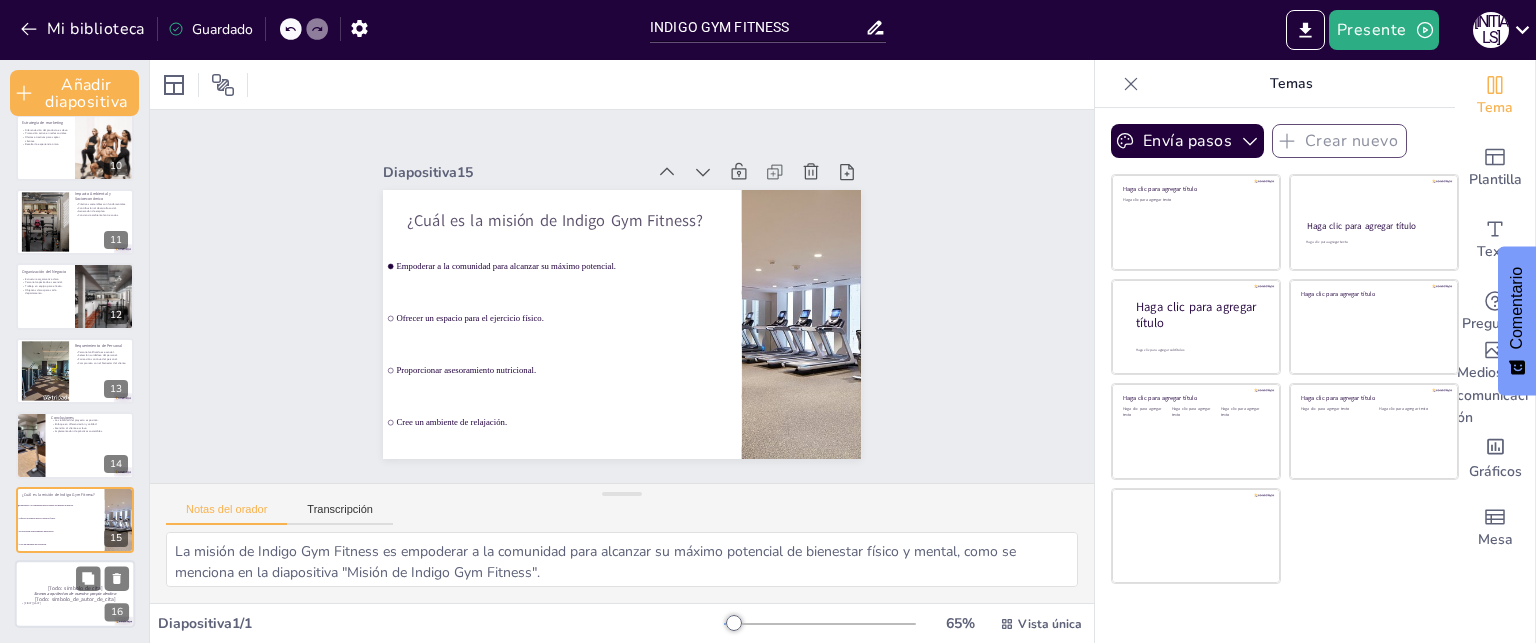 checkbox on "true" 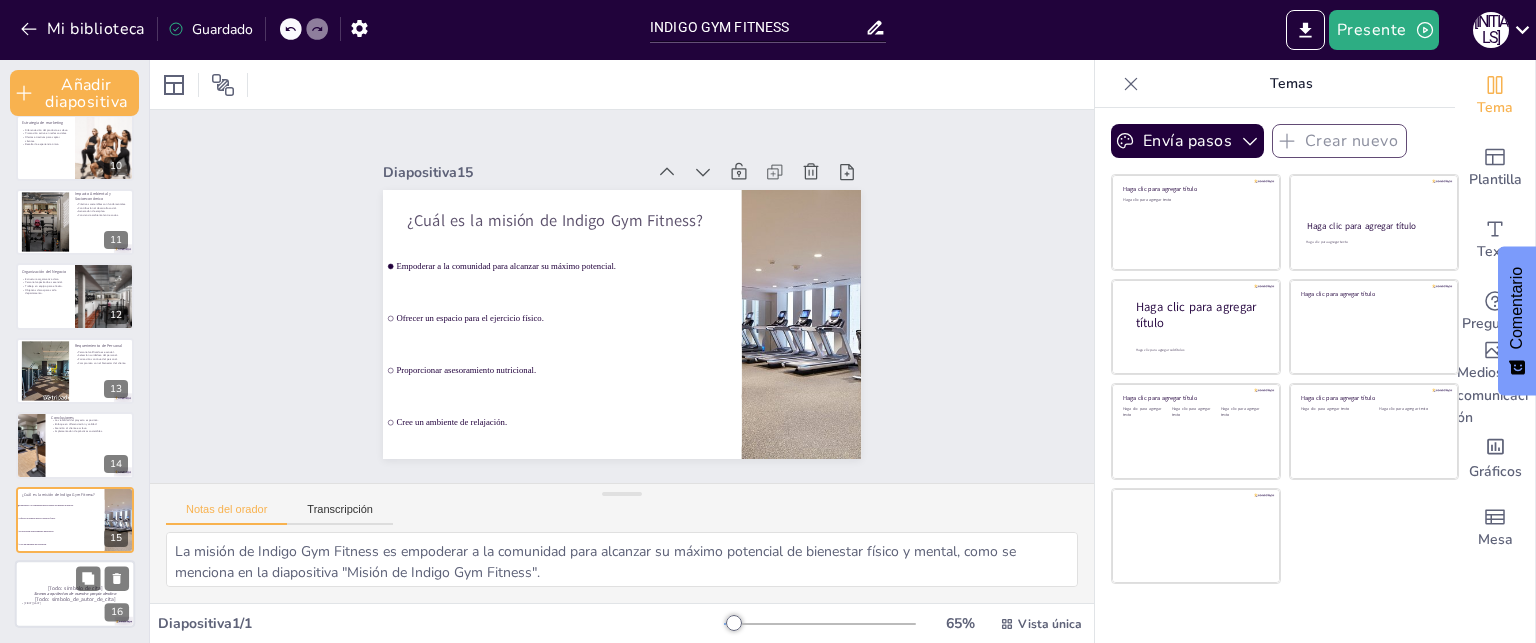 click at bounding box center (75, 594) 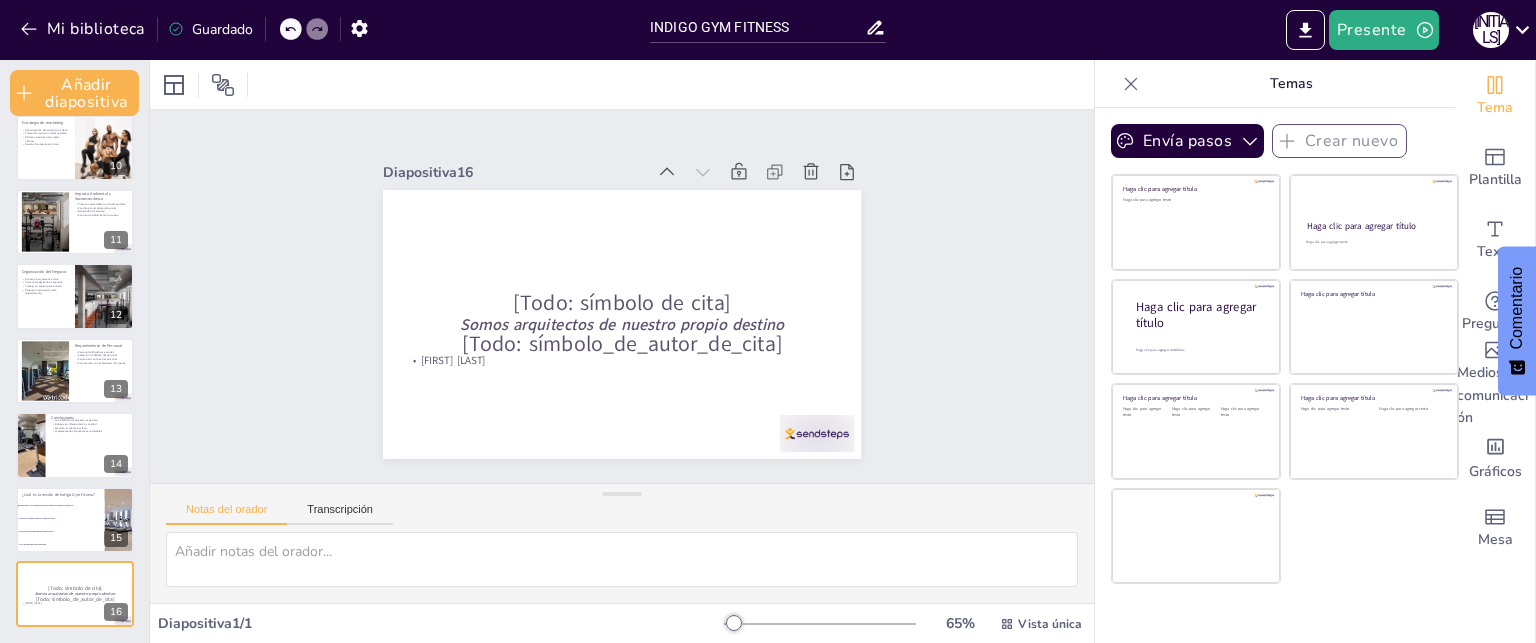 checkbox on "true" 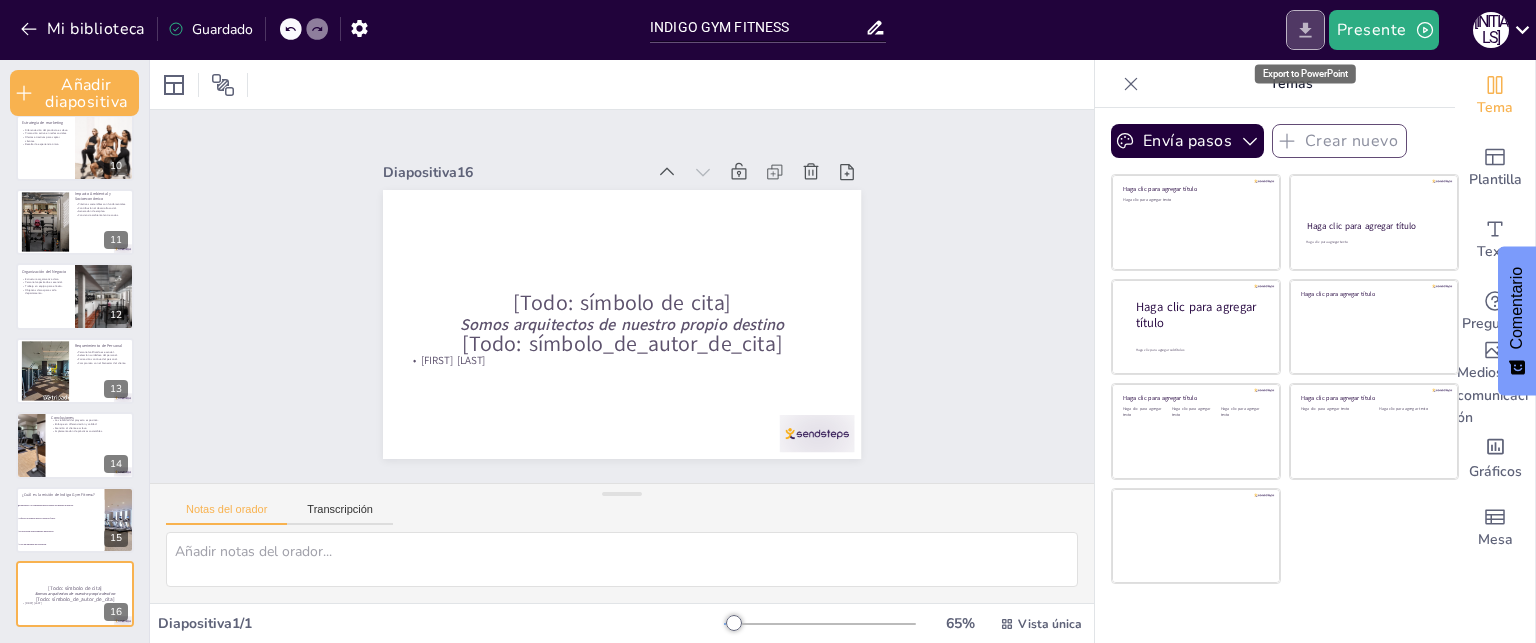 click 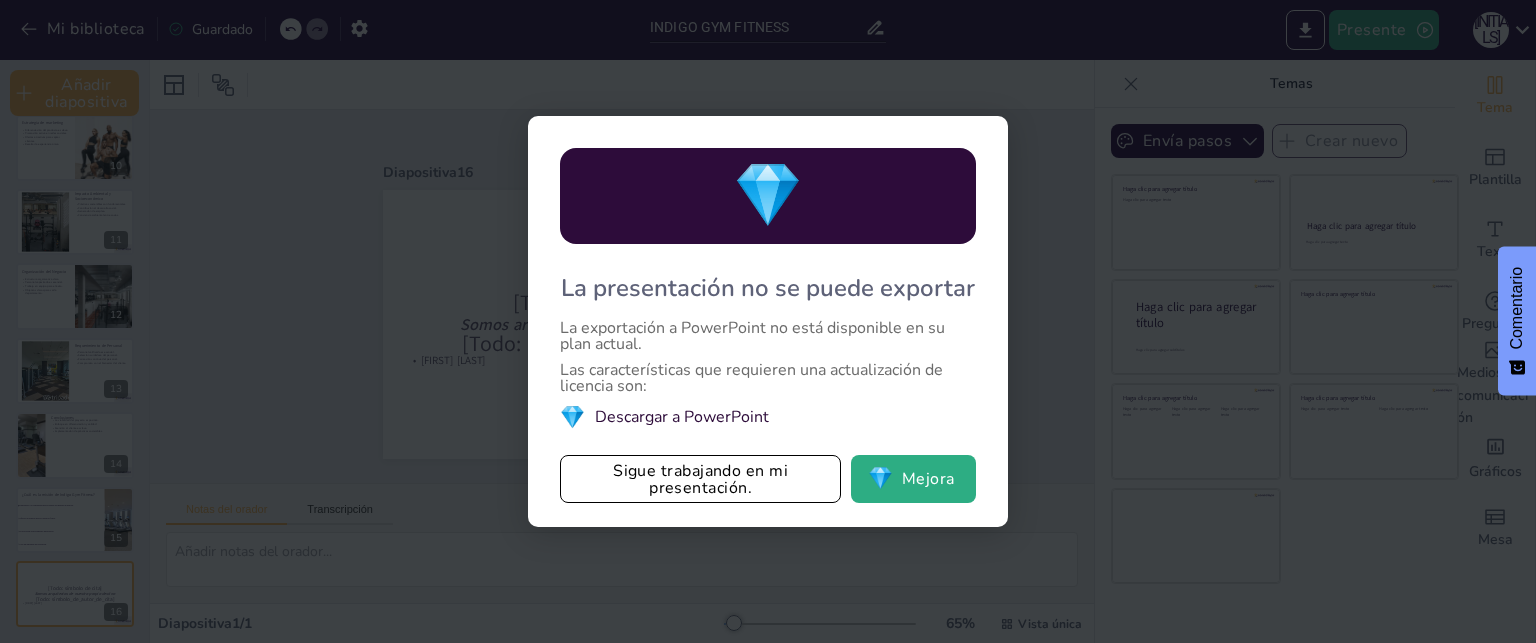 click on "💎 La presentación no se puede exportar La exportación a PowerPoint no está disponible en su plan actual. Las características que requieren una actualización de licencia son: 💎 Descargar a PowerPoint Sigue trabajando en mi presentación. 💎 Mejora" at bounding box center [768, 321] 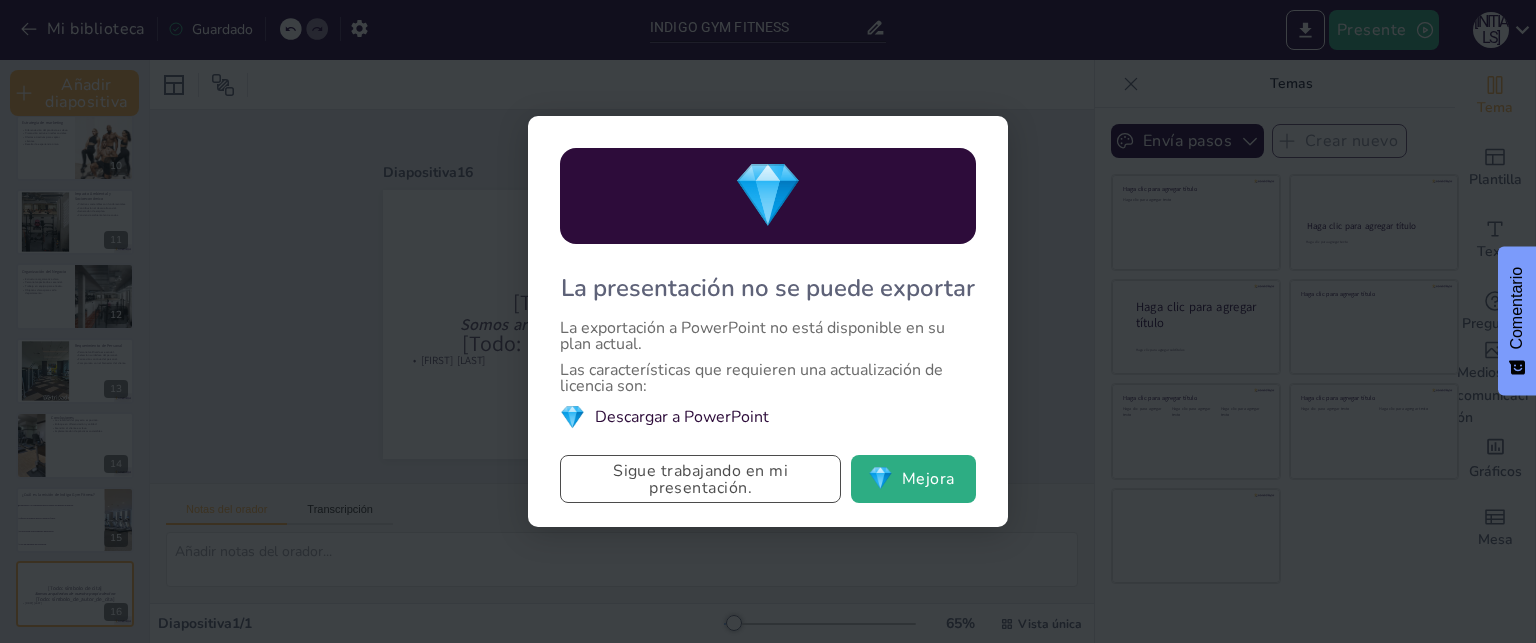 click on "Sigue trabajando en mi presentación." at bounding box center (700, 479) 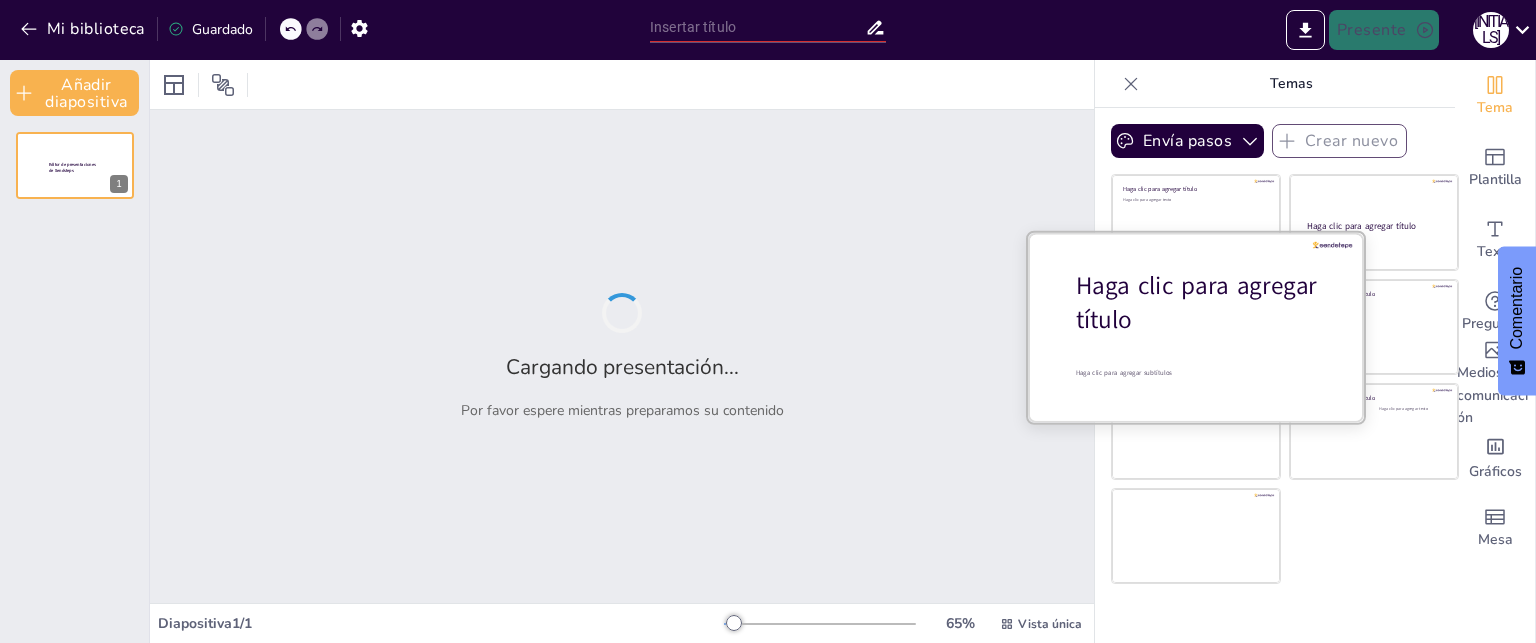 type on "INDIGO GYM FITNESS" 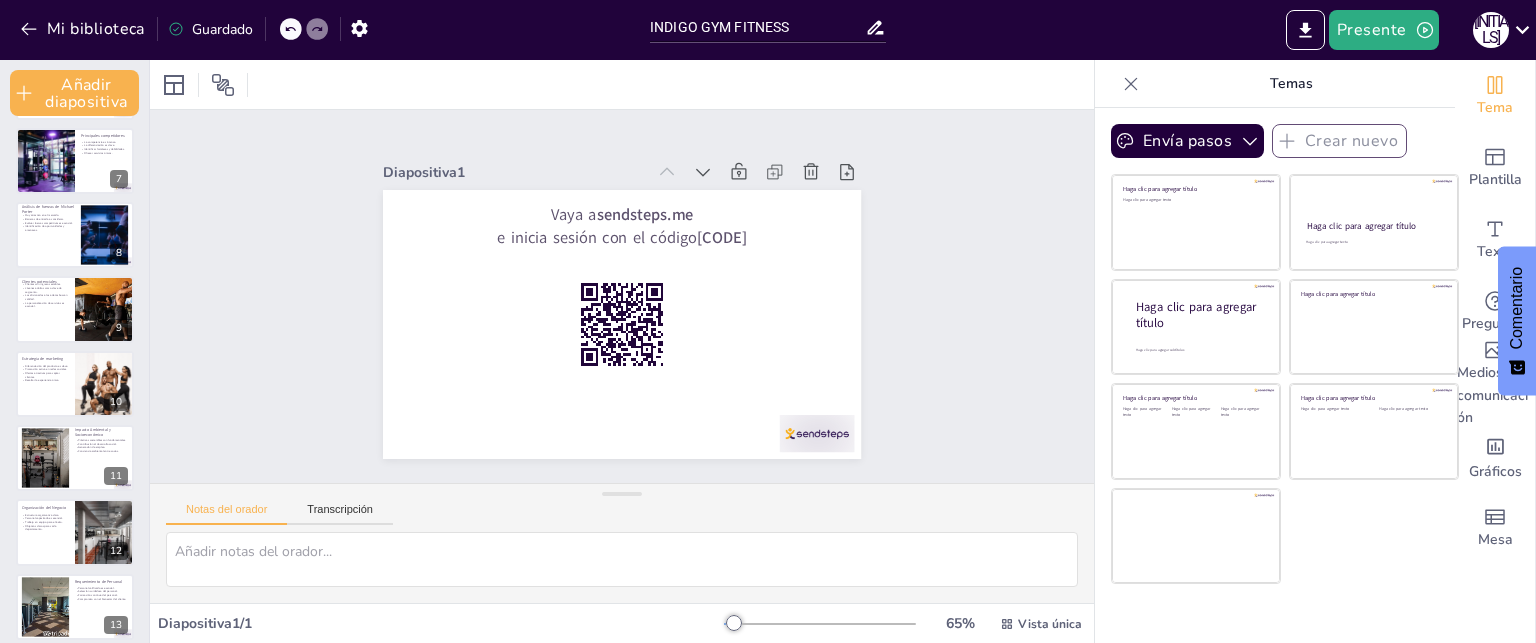 scroll, scrollTop: 686, scrollLeft: 0, axis: vertical 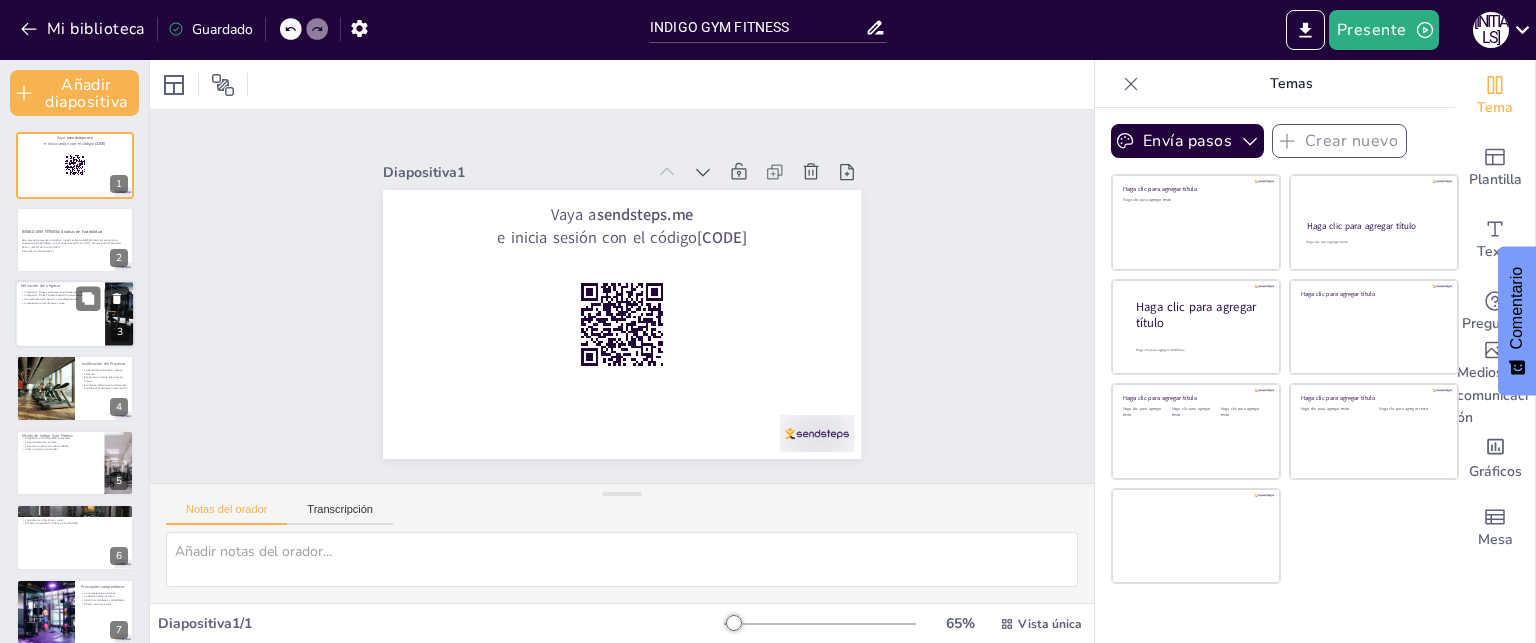 checkbox on "true" 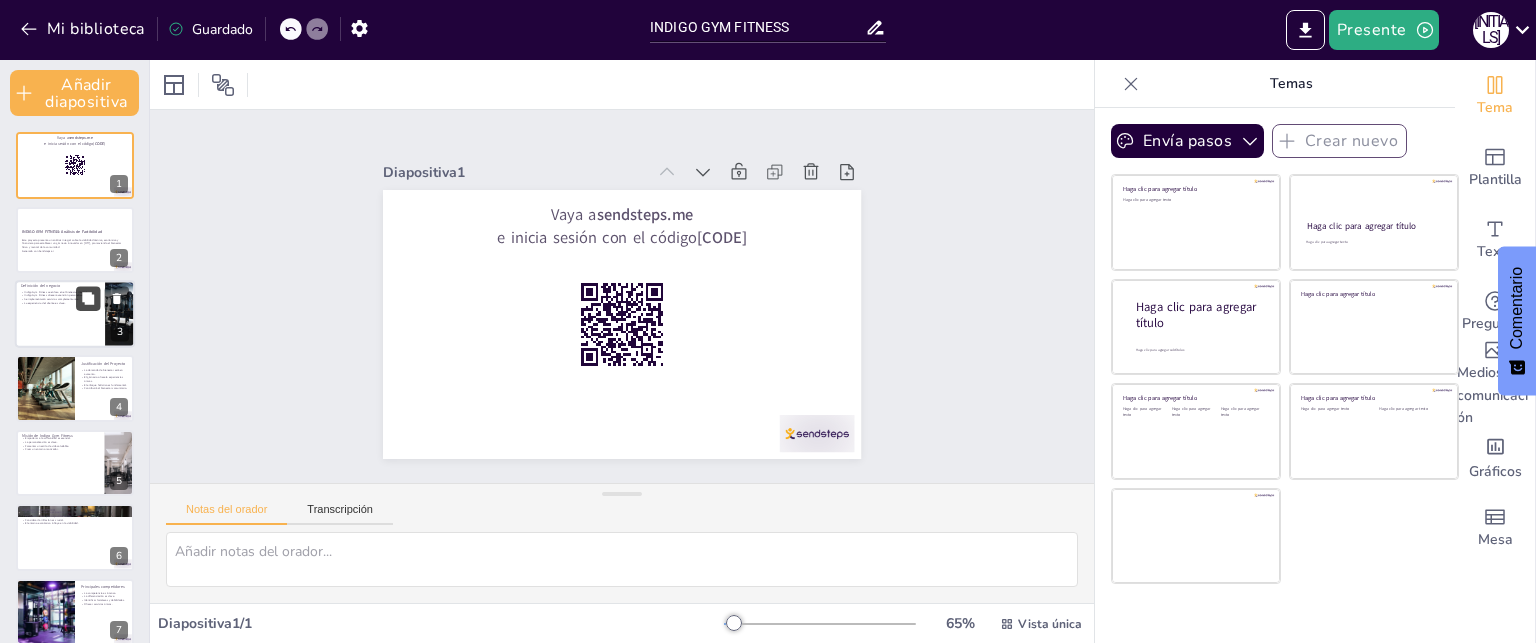 click at bounding box center [88, 298] 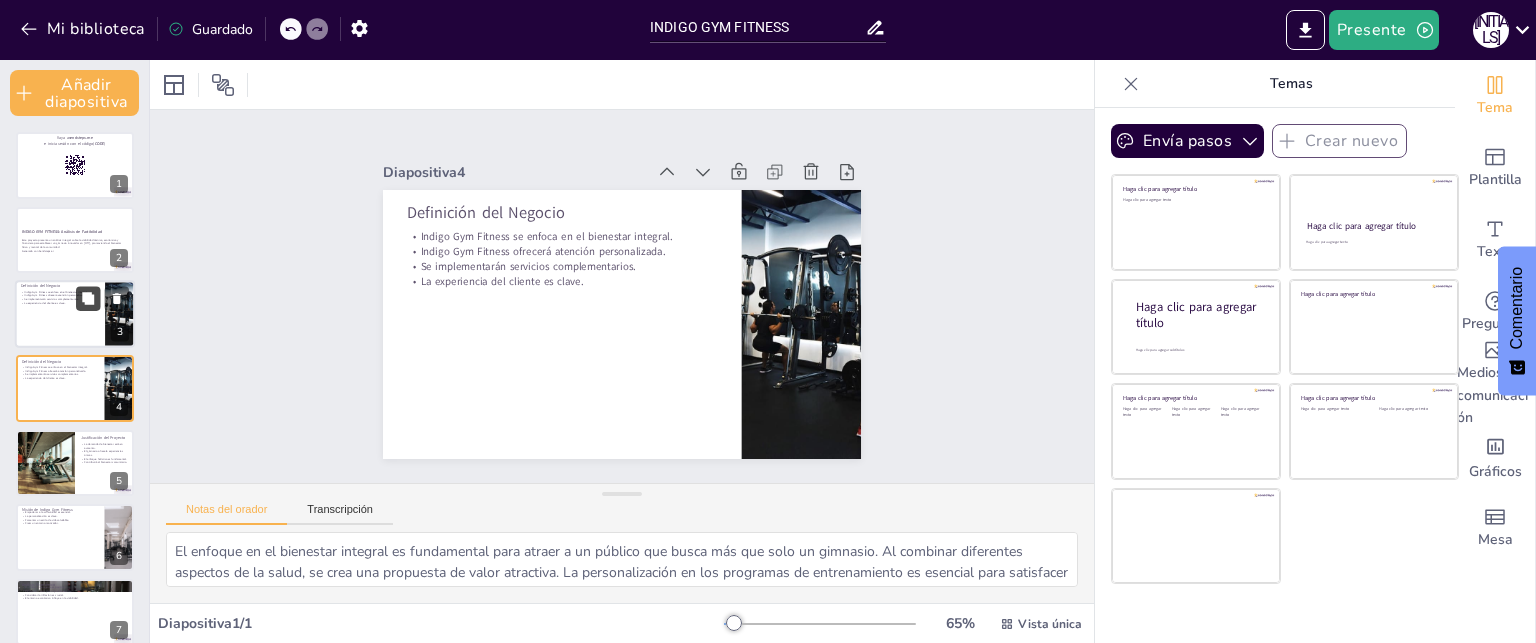 scroll, scrollTop: 8, scrollLeft: 0, axis: vertical 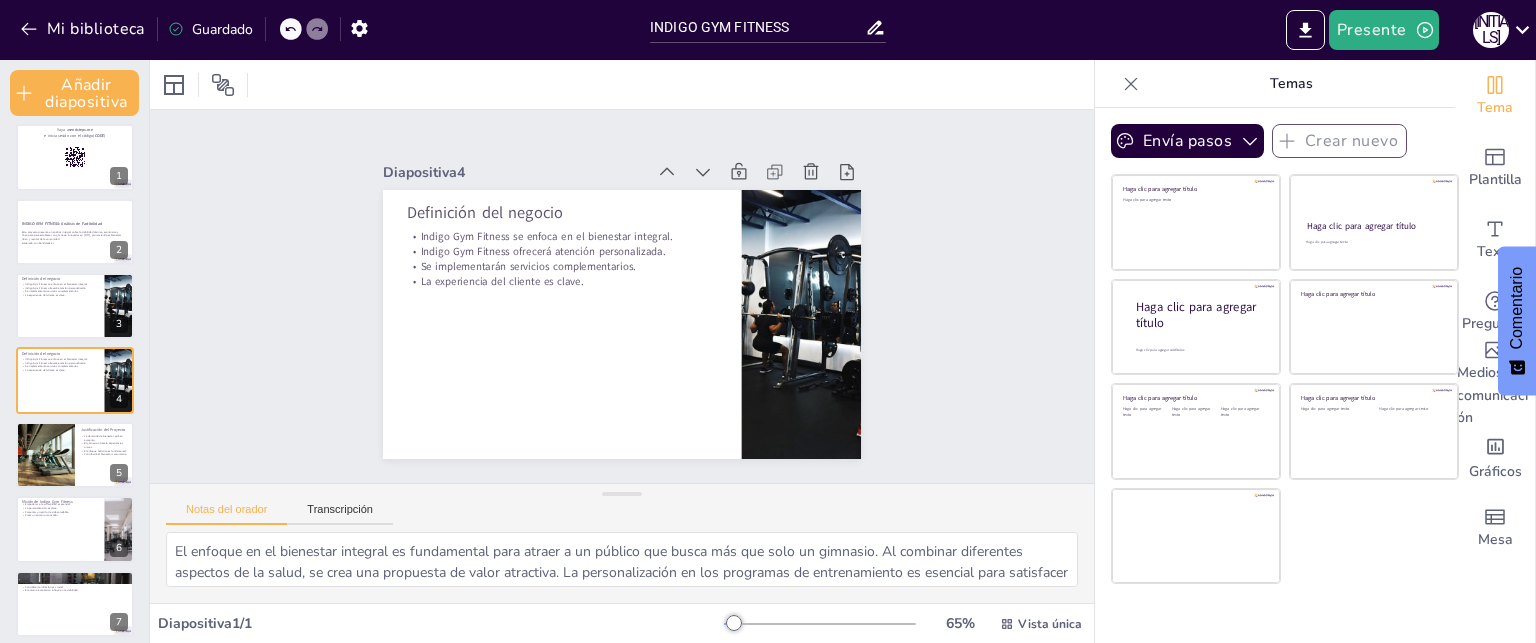 checkbox on "true" 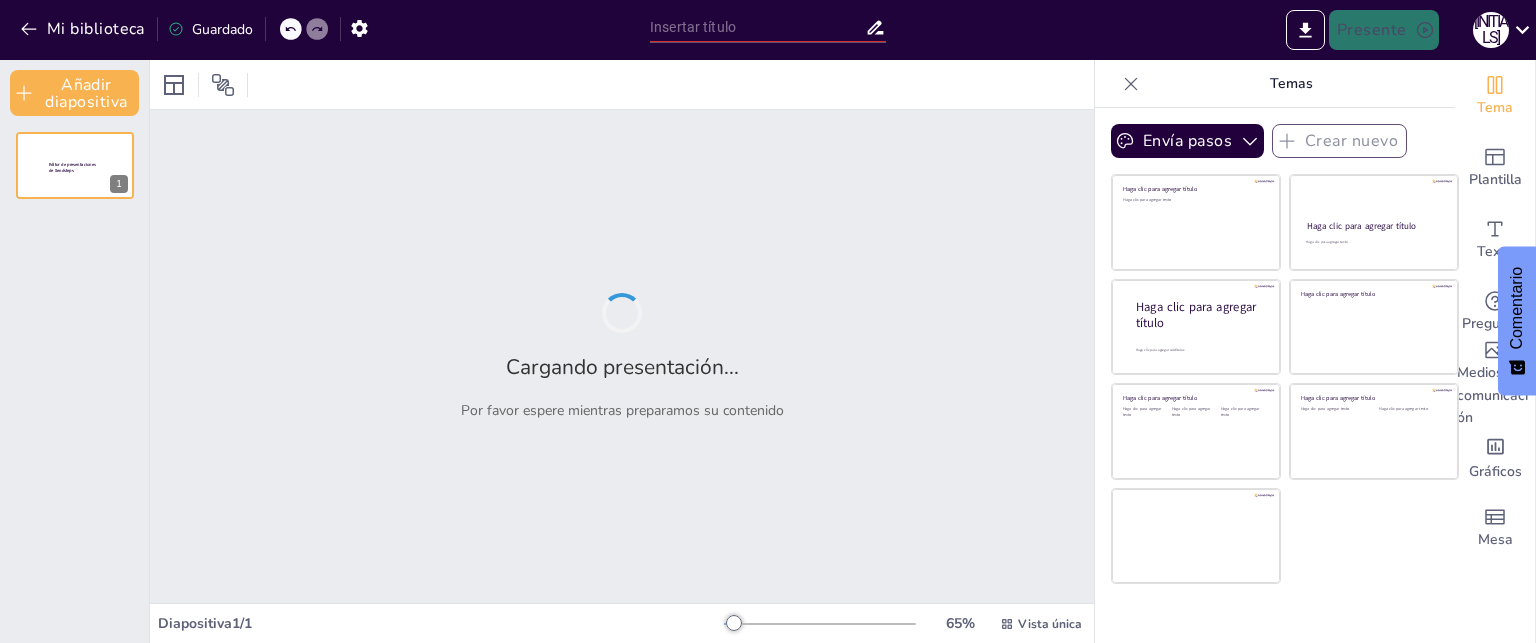 type on "INDIGO GYM FITNESS" 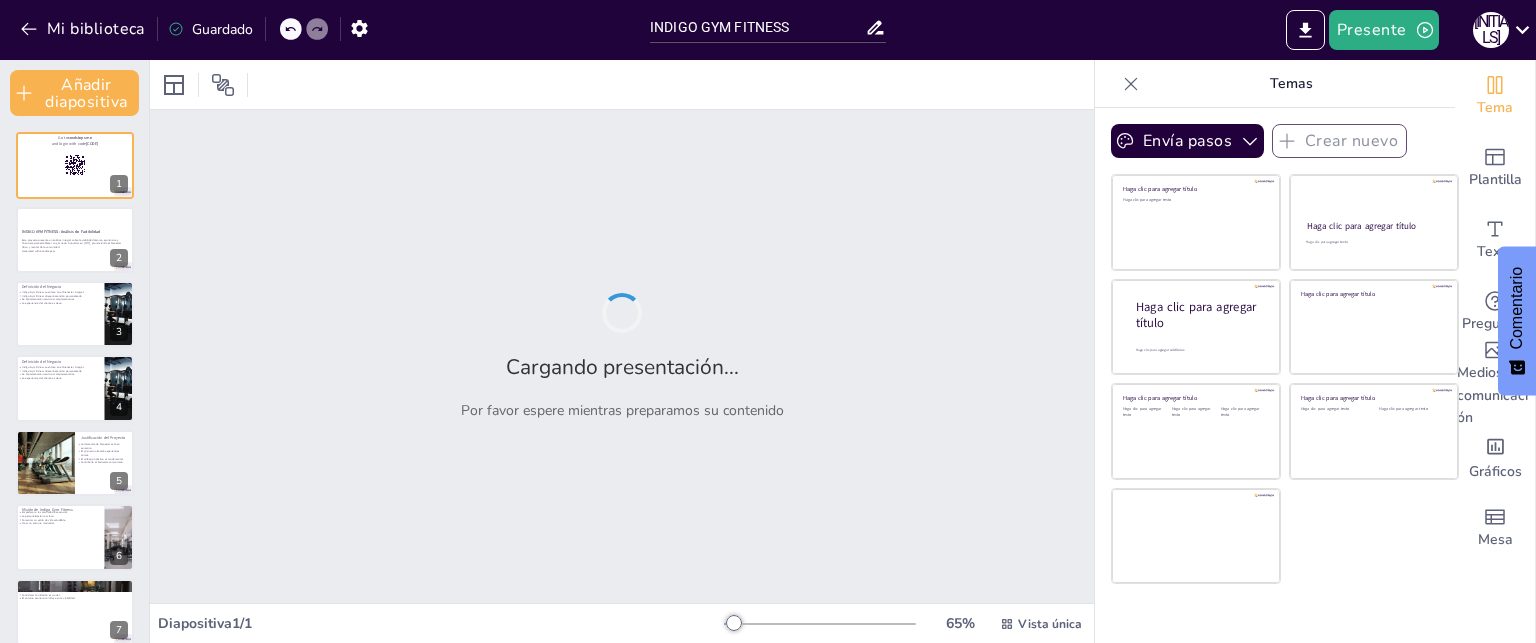 checkbox on "true" 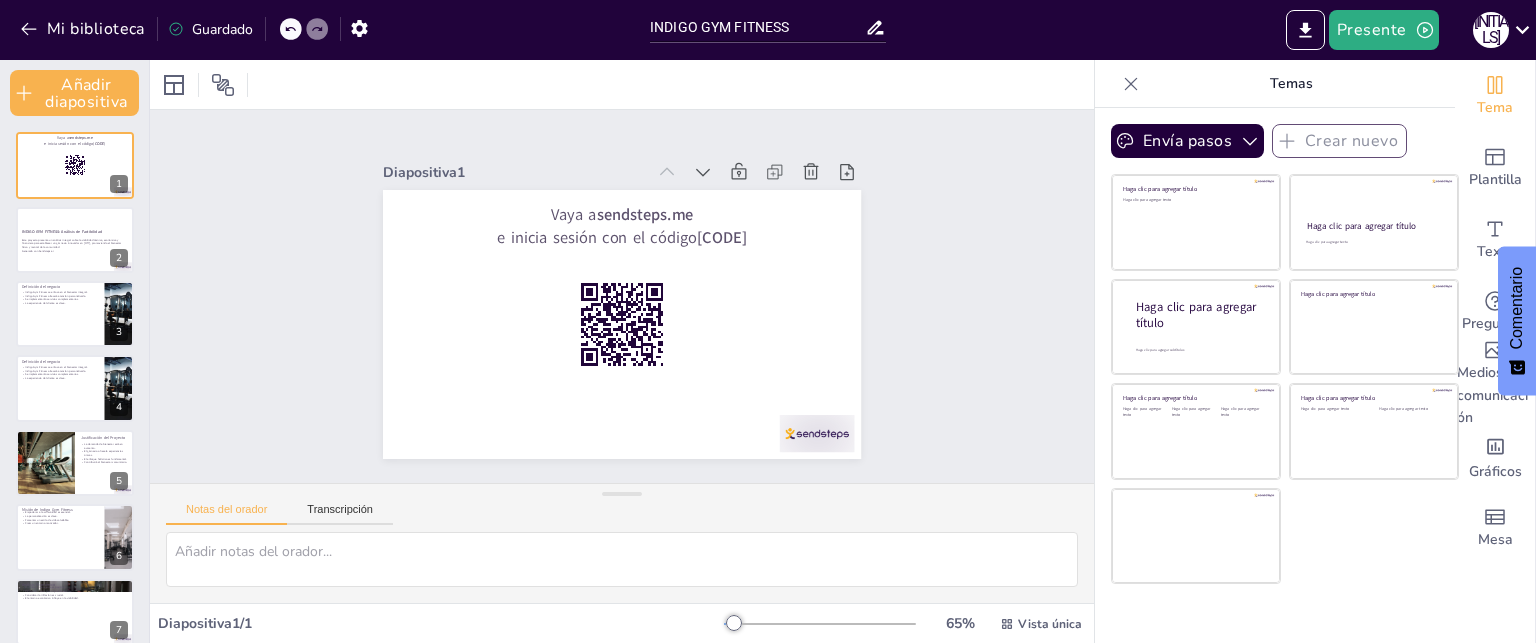 checkbox on "true" 